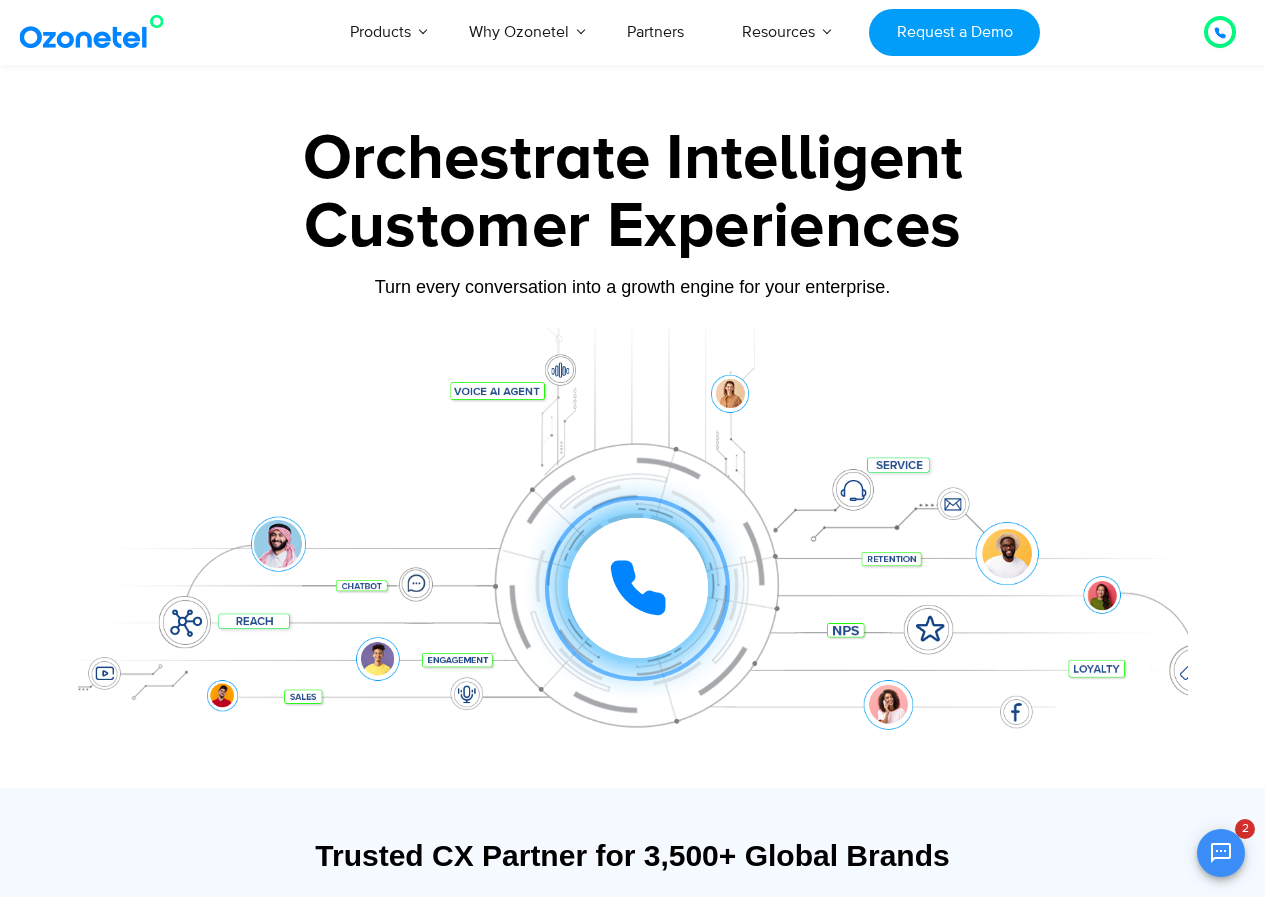 scroll, scrollTop: 600, scrollLeft: 0, axis: vertical 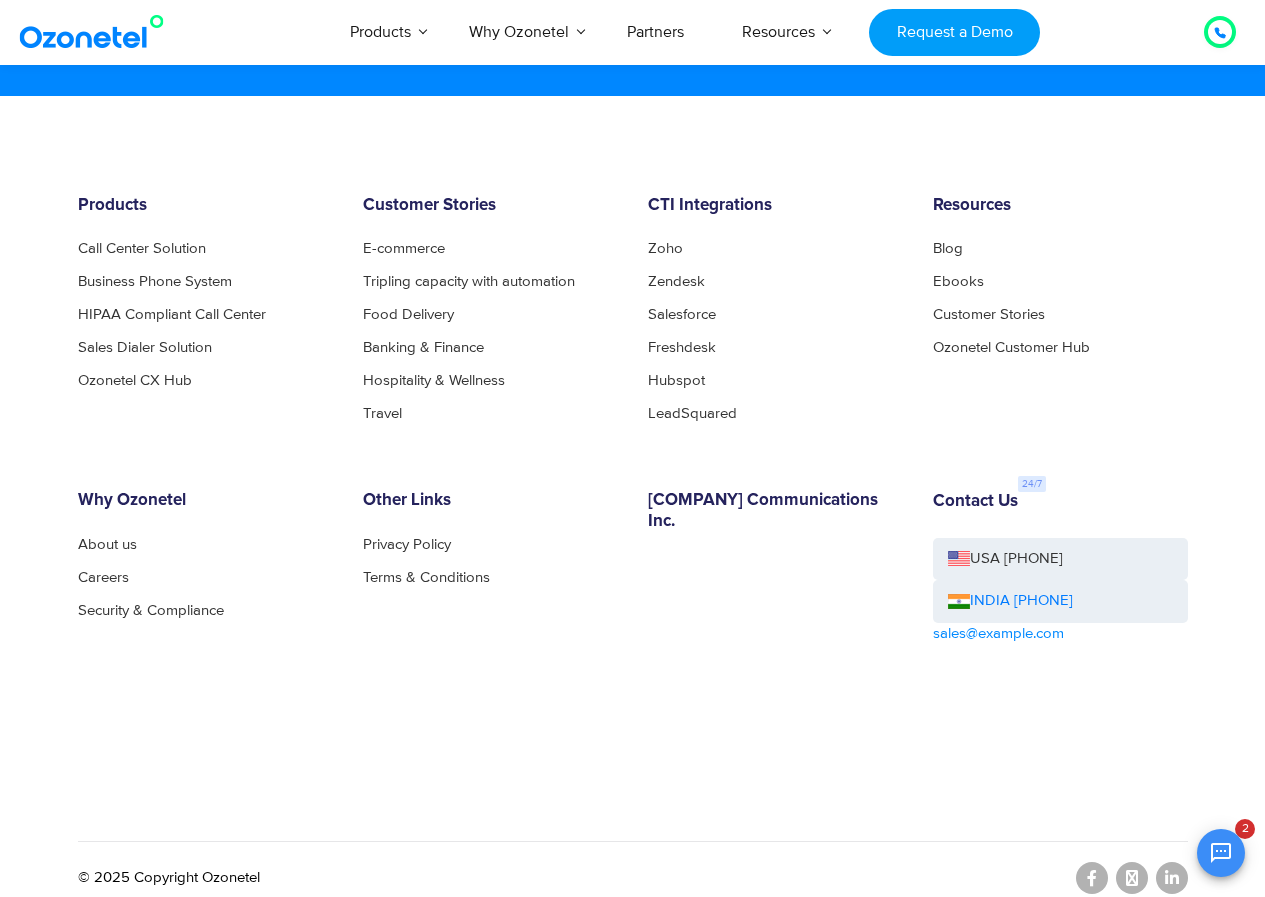 click on "Contact Us" at bounding box center (975, 505) 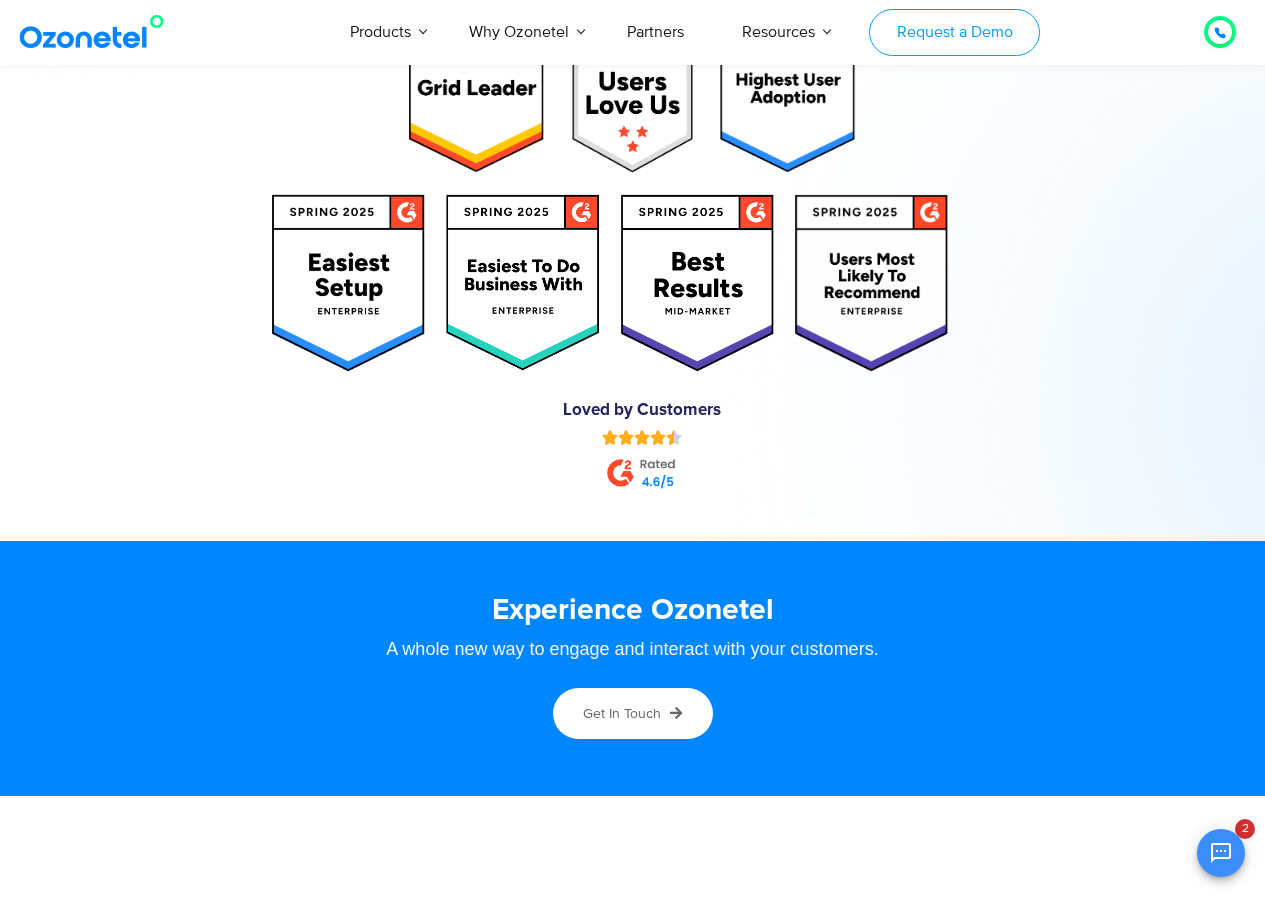 click on "Request a Demo" at bounding box center [954, 32] 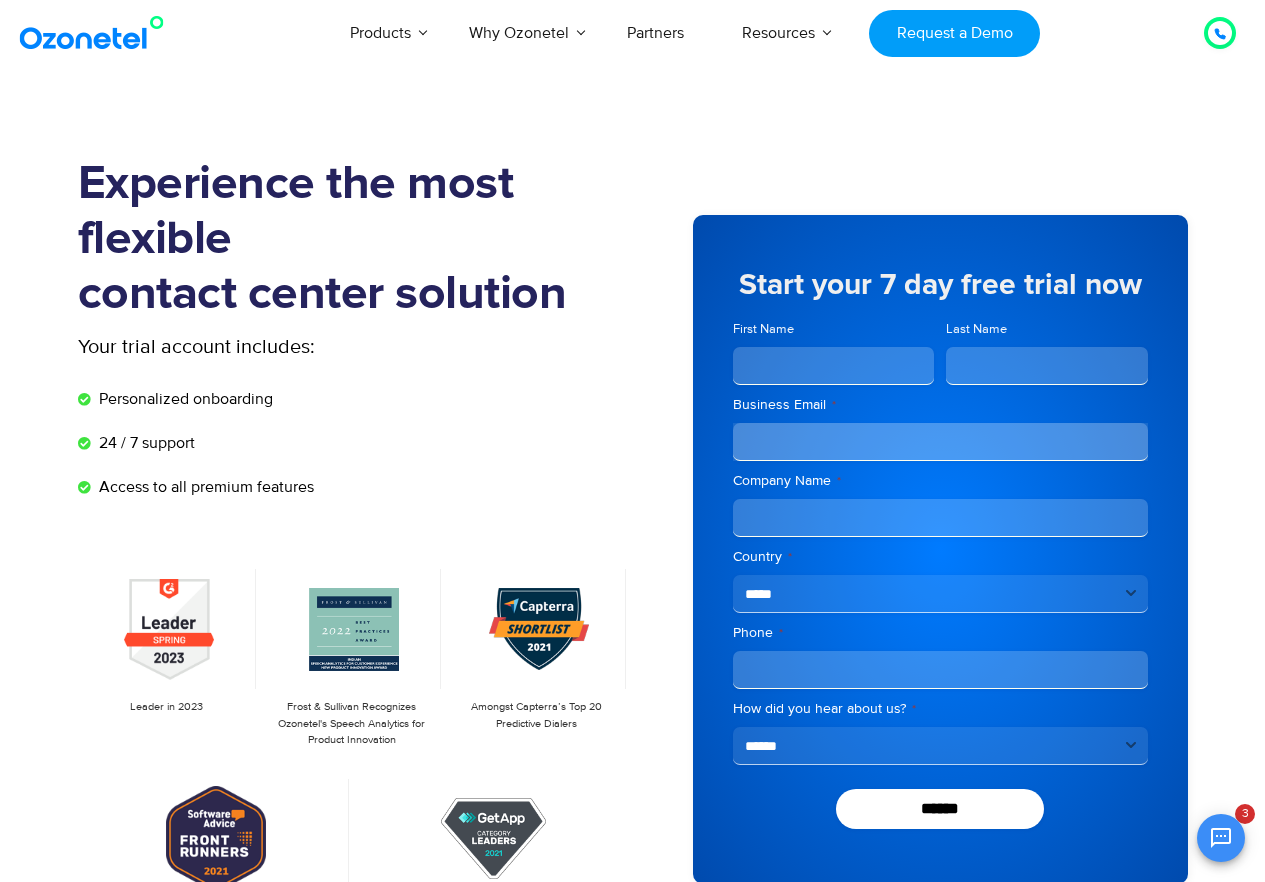 scroll, scrollTop: 0, scrollLeft: 0, axis: both 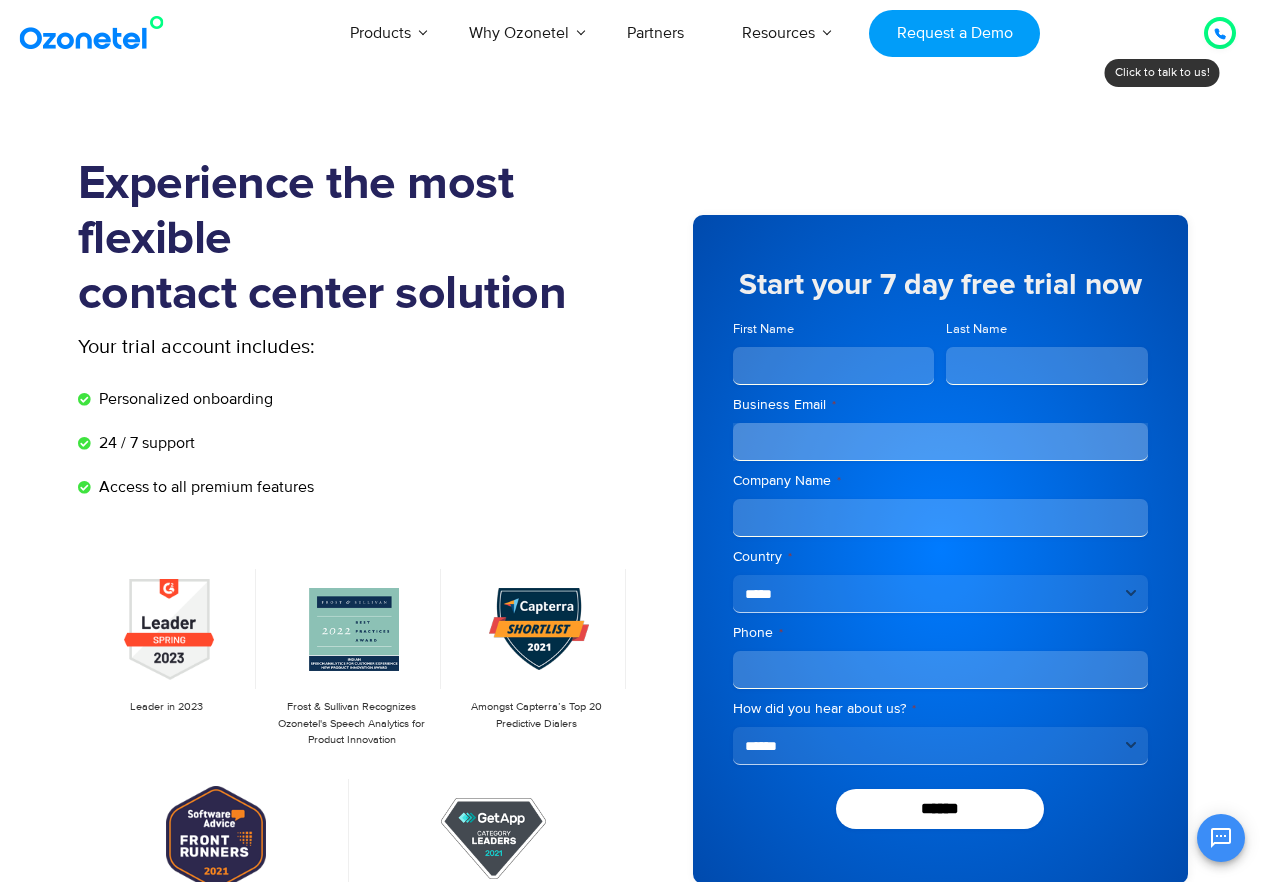 click on "••••• ••••" at bounding box center (834, 330) 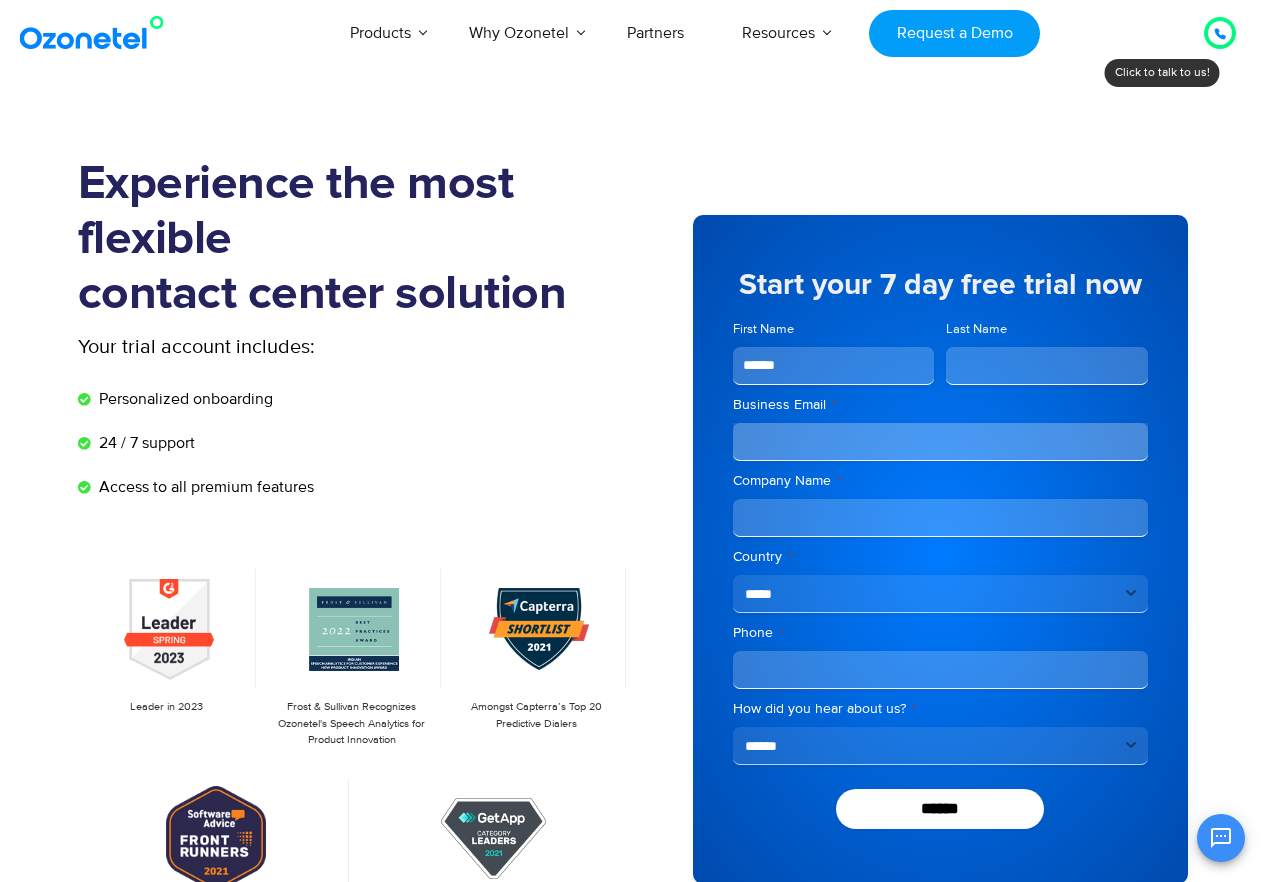 type on "••••••" 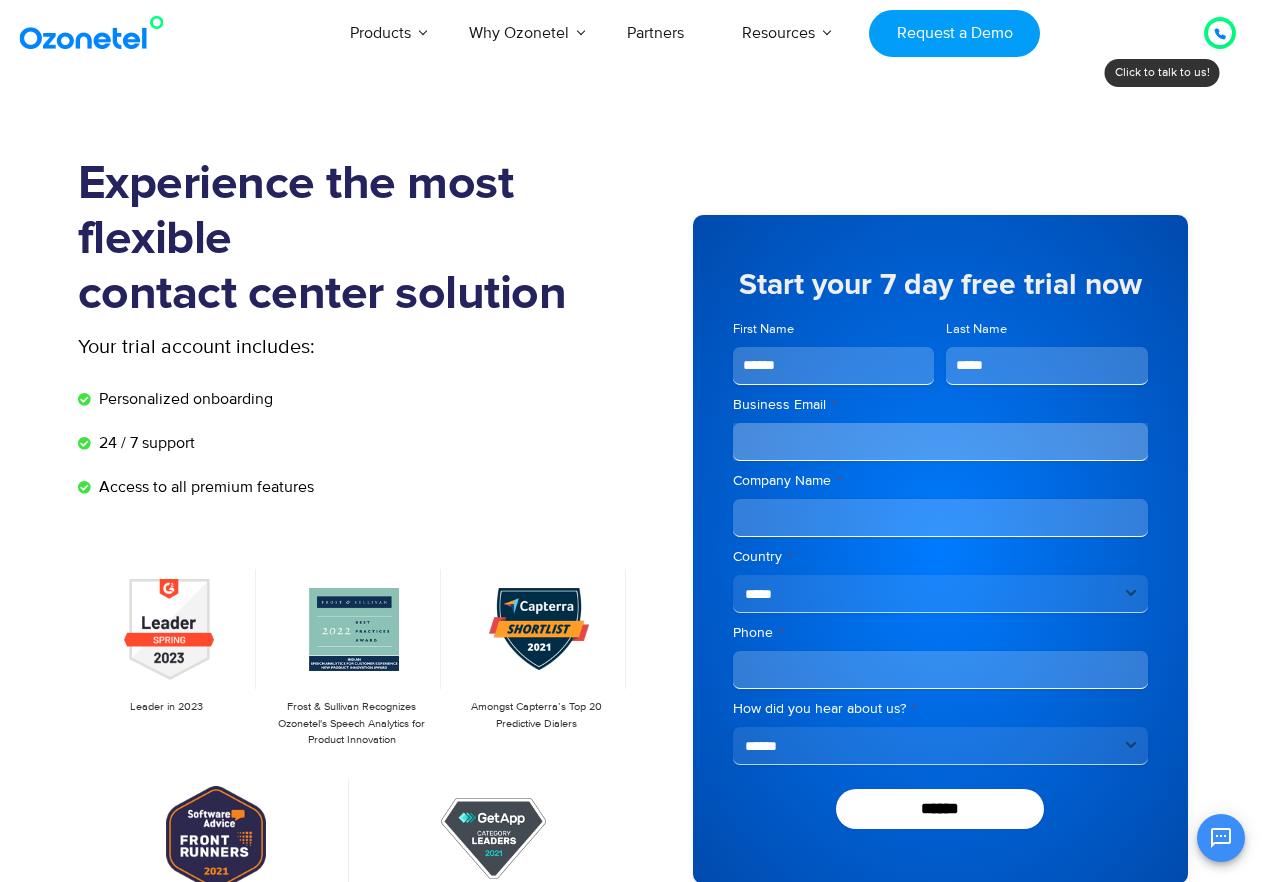 type on "•••••" 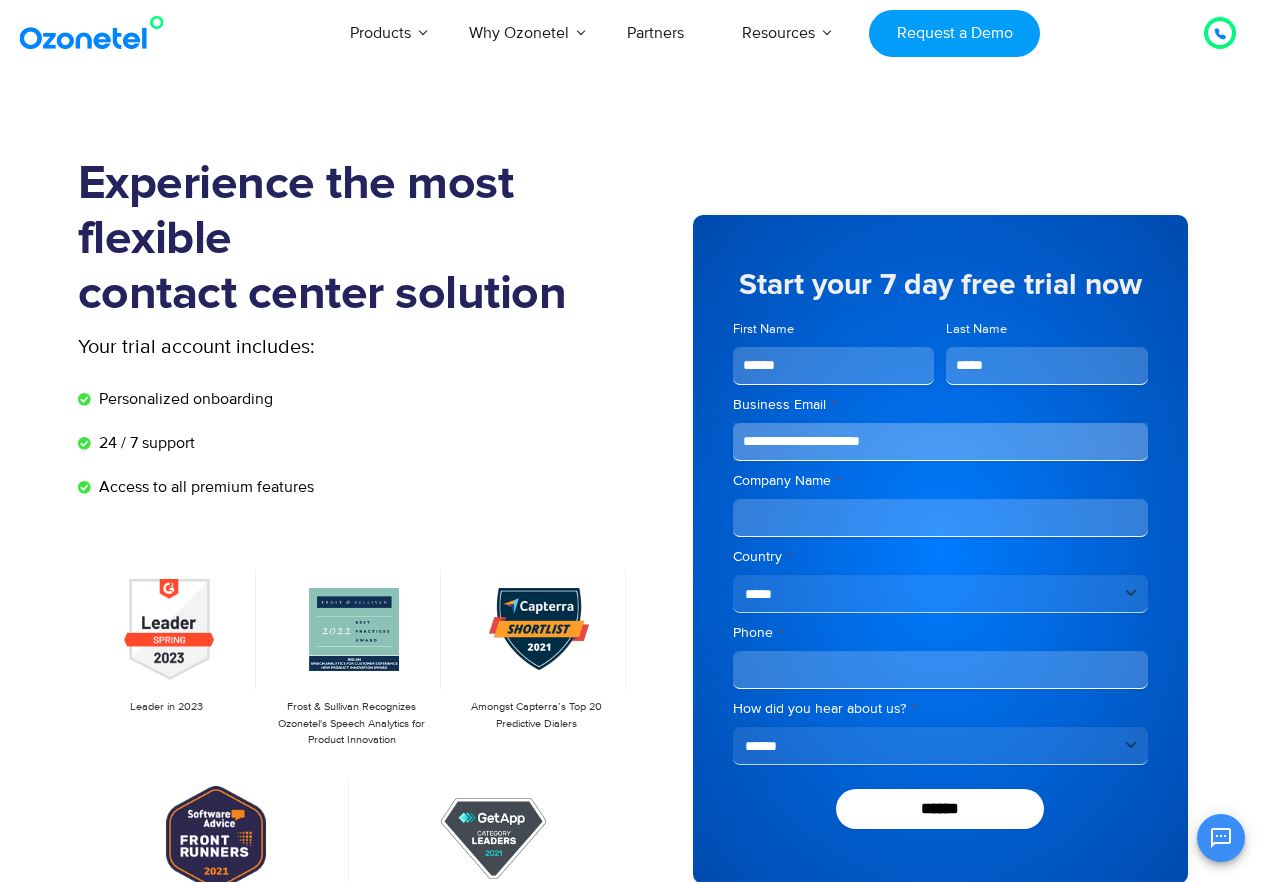 type on "•••••••••••••••••••••••" 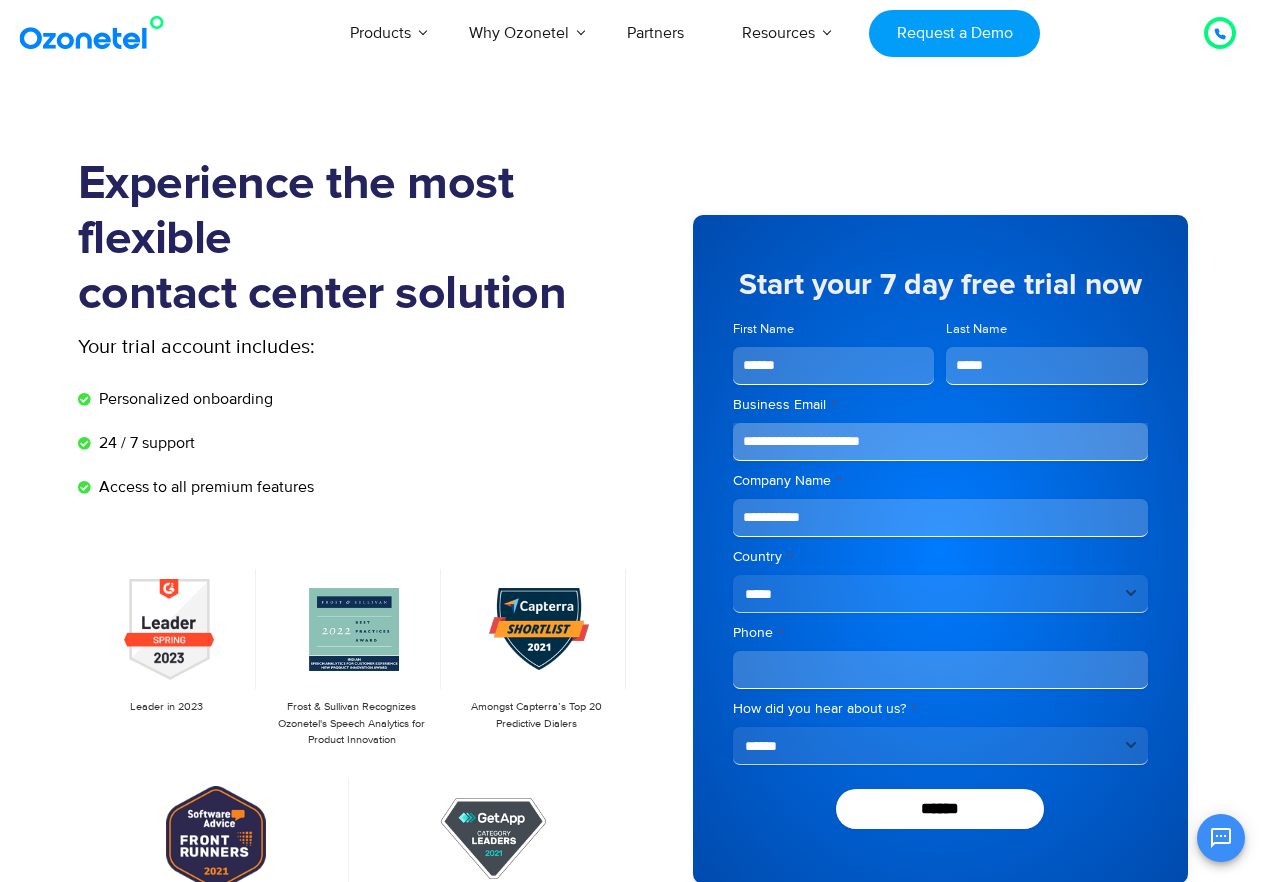 type on "•••••••••••" 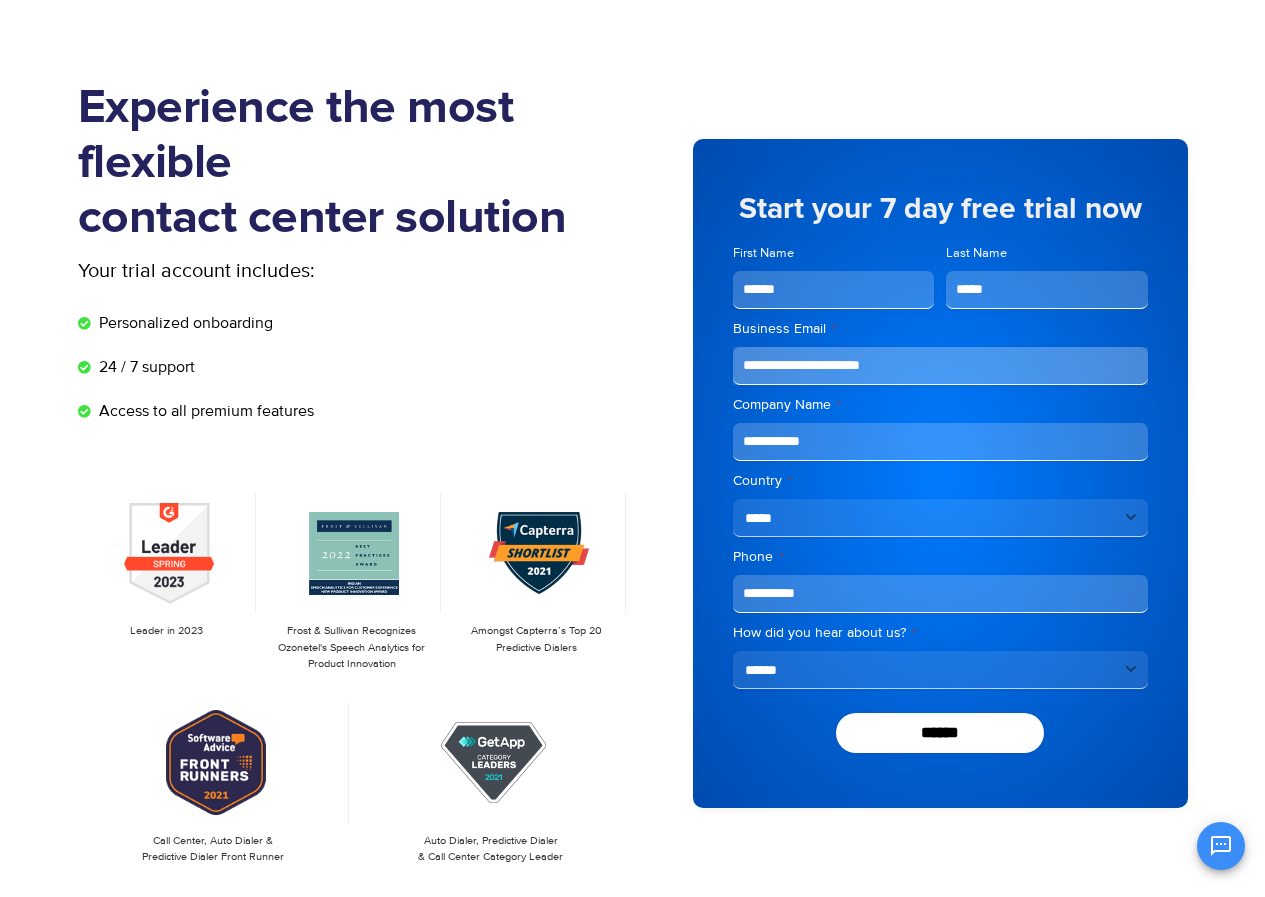 scroll, scrollTop: 200, scrollLeft: 0, axis: vertical 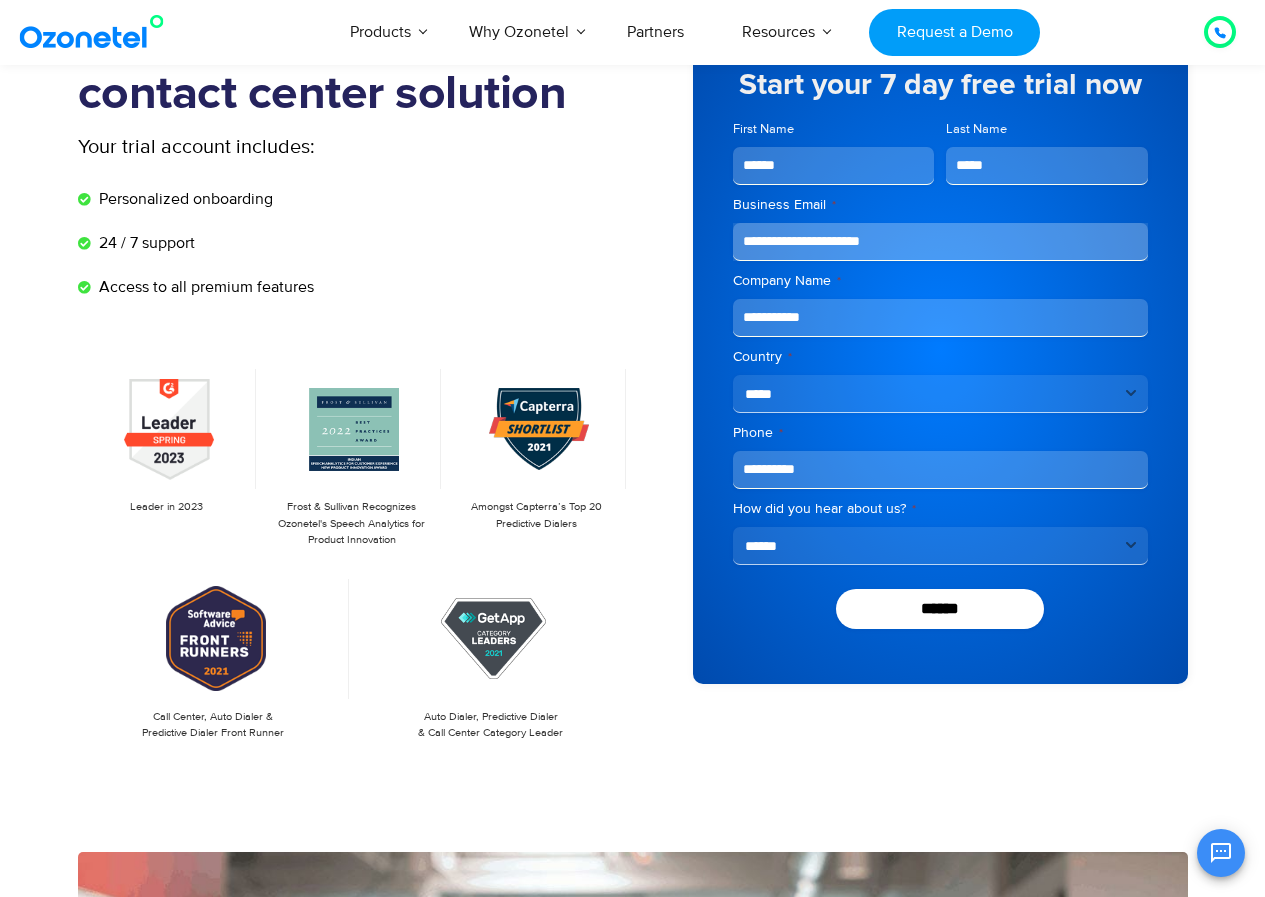 type on "••••••••••" 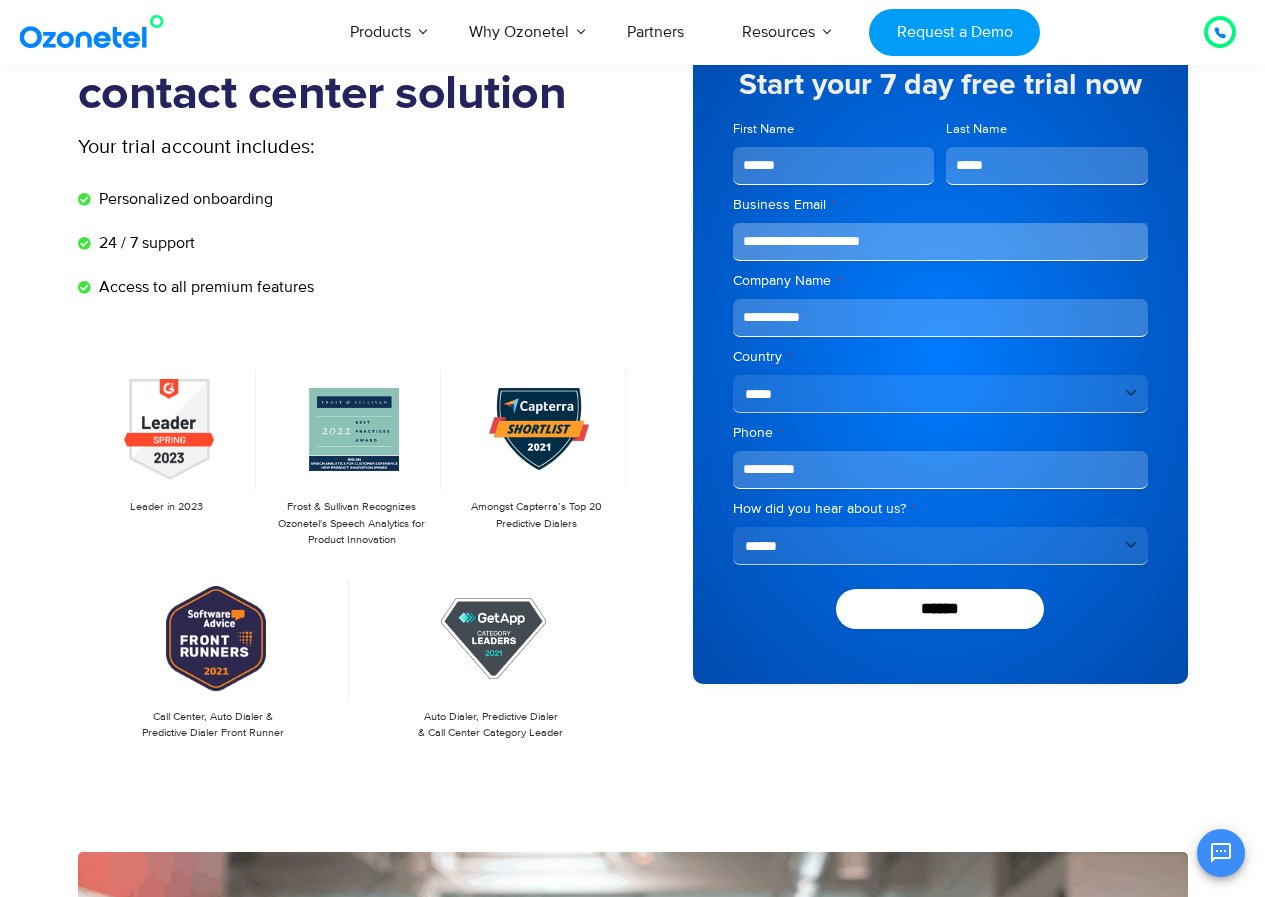 click on "•••••• ••••••••••••• •••••••••• •••••••• ••••••••••••••••••••••••• ••••••••••••••••• •••••••••••• •••••••••••••••••••••• ••••••••••••••••••• •••••" at bounding box center (940, 510) 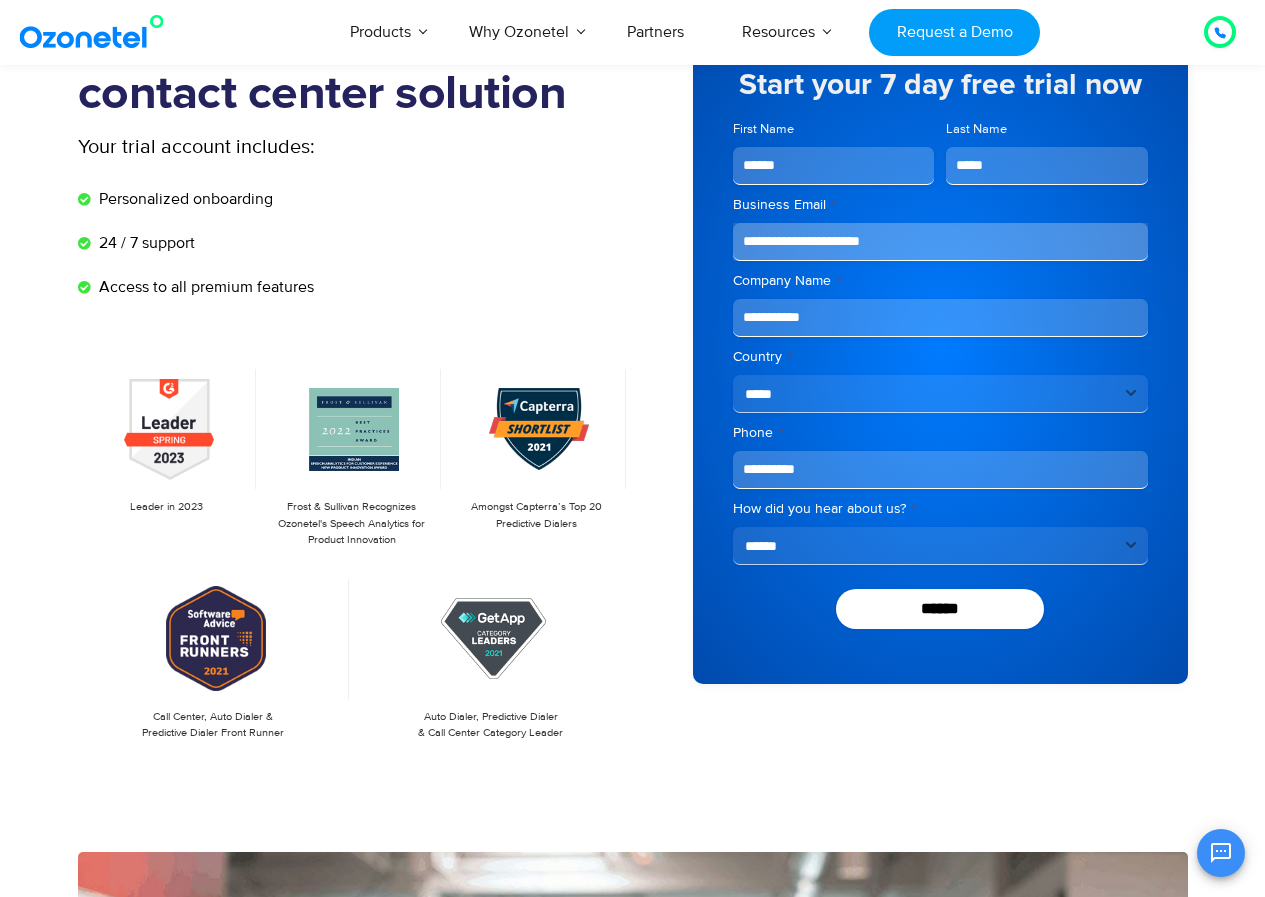 click on "•••••• ••••••••••••• •••••••••• •••••••• ••••••••••••••••••••••••• ••••••••••••••••• •••••••••••• •••••••••••••••••••••• ••••••••••••••••••• •••••" at bounding box center (940, 510) 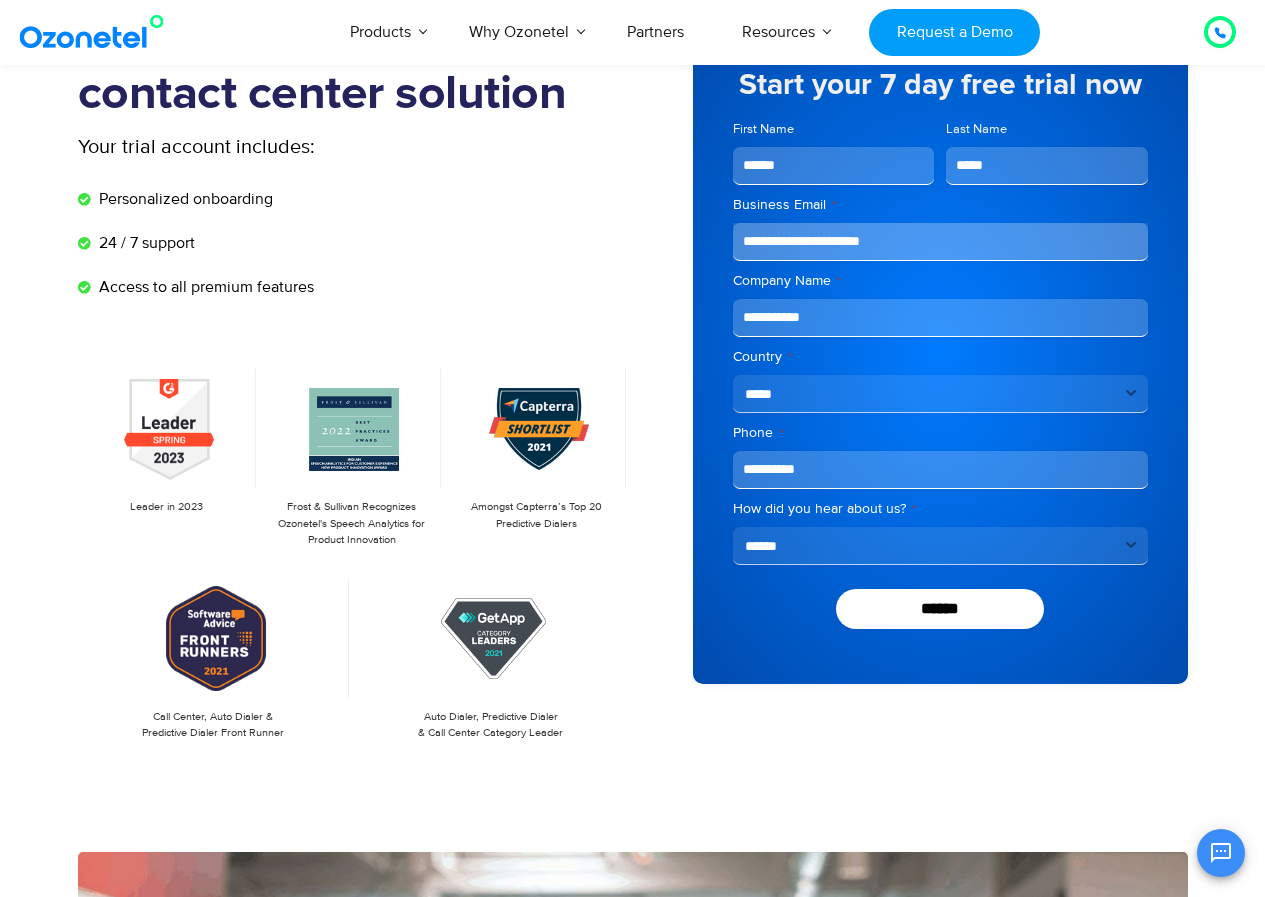 click on "•••••• ••••••••••••• •••••••••• •••••••• ••••••••••••••••••••••••• ••••••••••••••••• •••••••••••• •••••••••••••••••••••• ••••••••••••••••••• •••••" at bounding box center (940, 510) 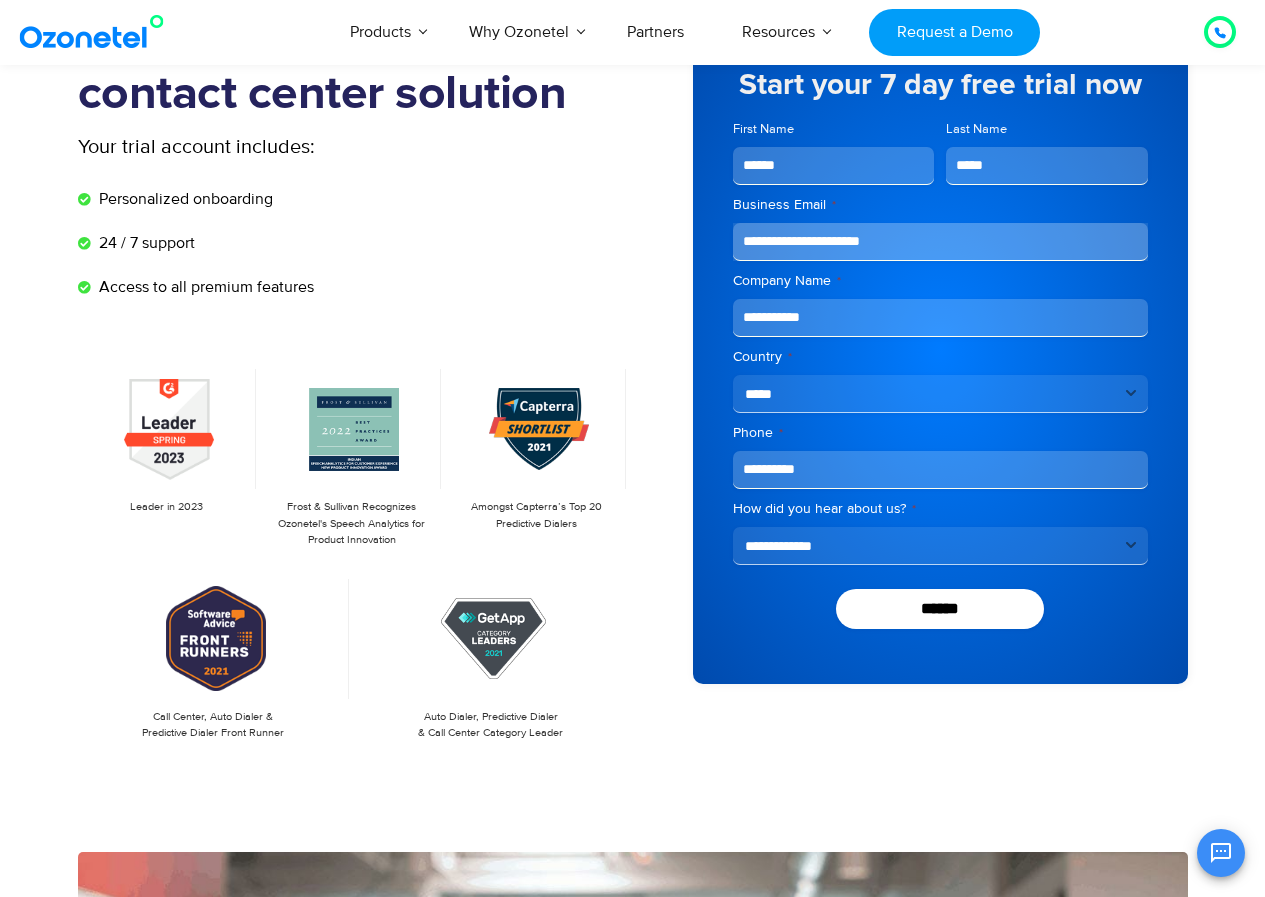 click on "•••••• ••••••••••••• •••••••••• •••••••• ••••••••••••••••••••••••• ••••••••••••••••• •••••••••••• •••••••••••••••••••••• ••••••••••••••••••• •••••" at bounding box center (940, 510) 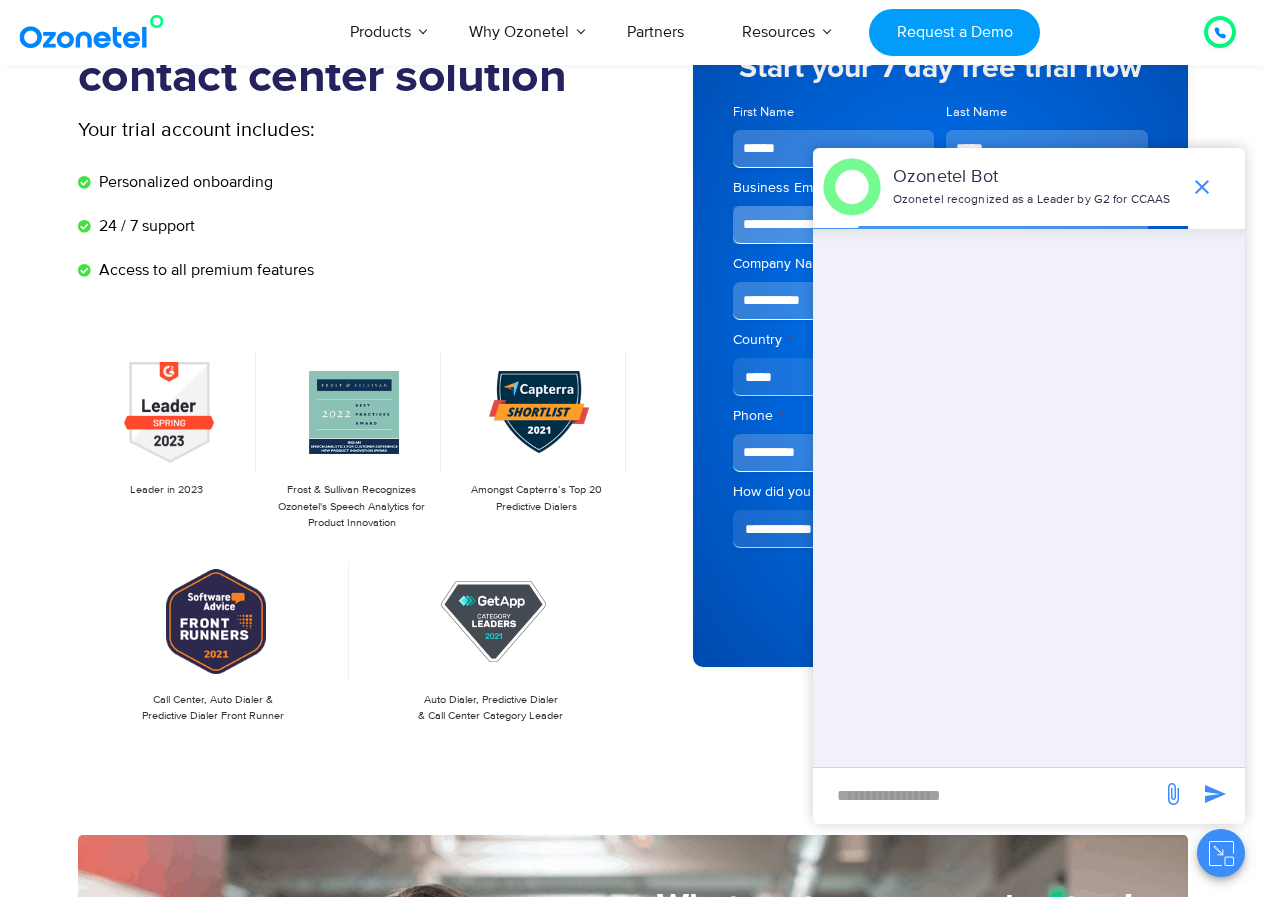 scroll, scrollTop: 200, scrollLeft: 0, axis: vertical 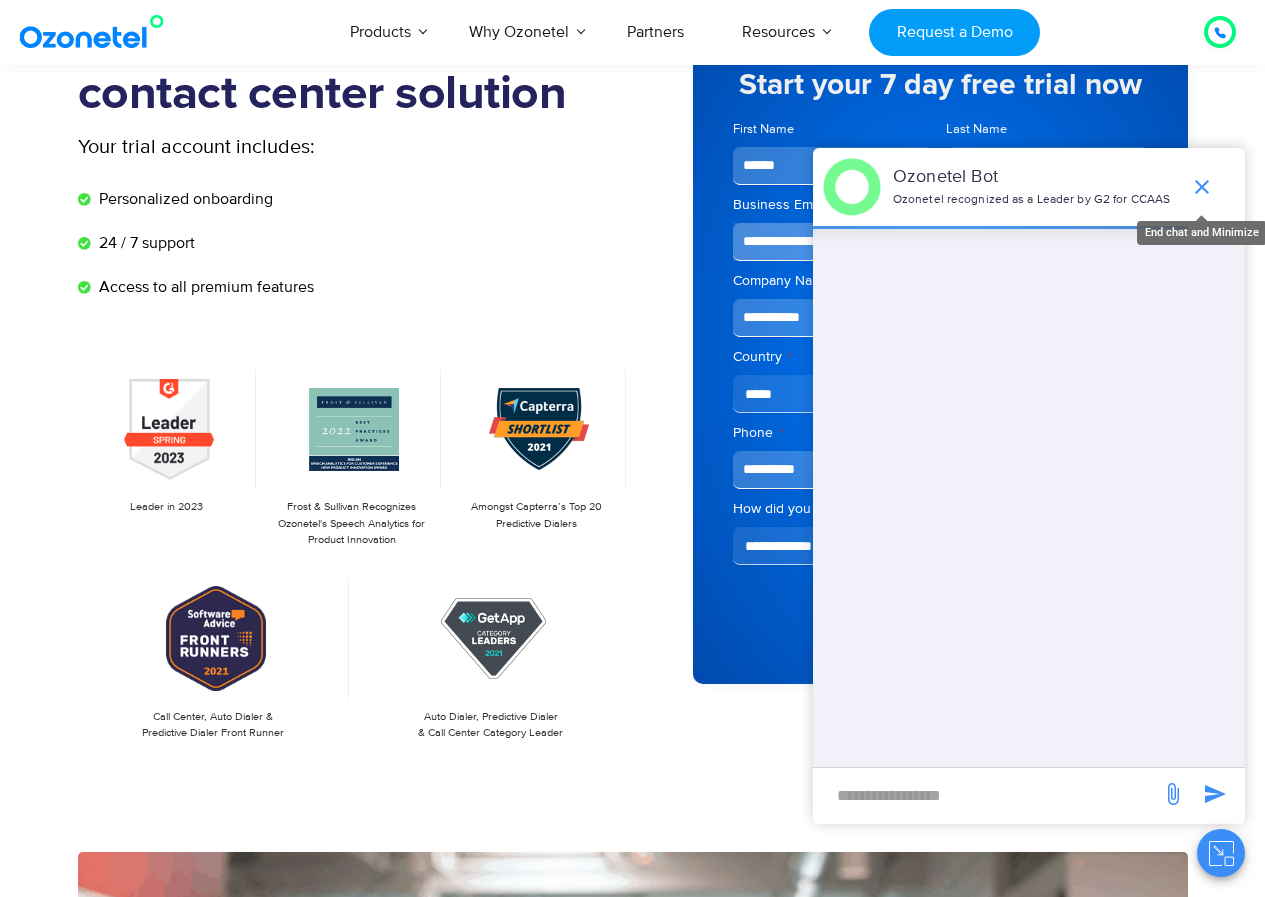 click at bounding box center (1202, 187) 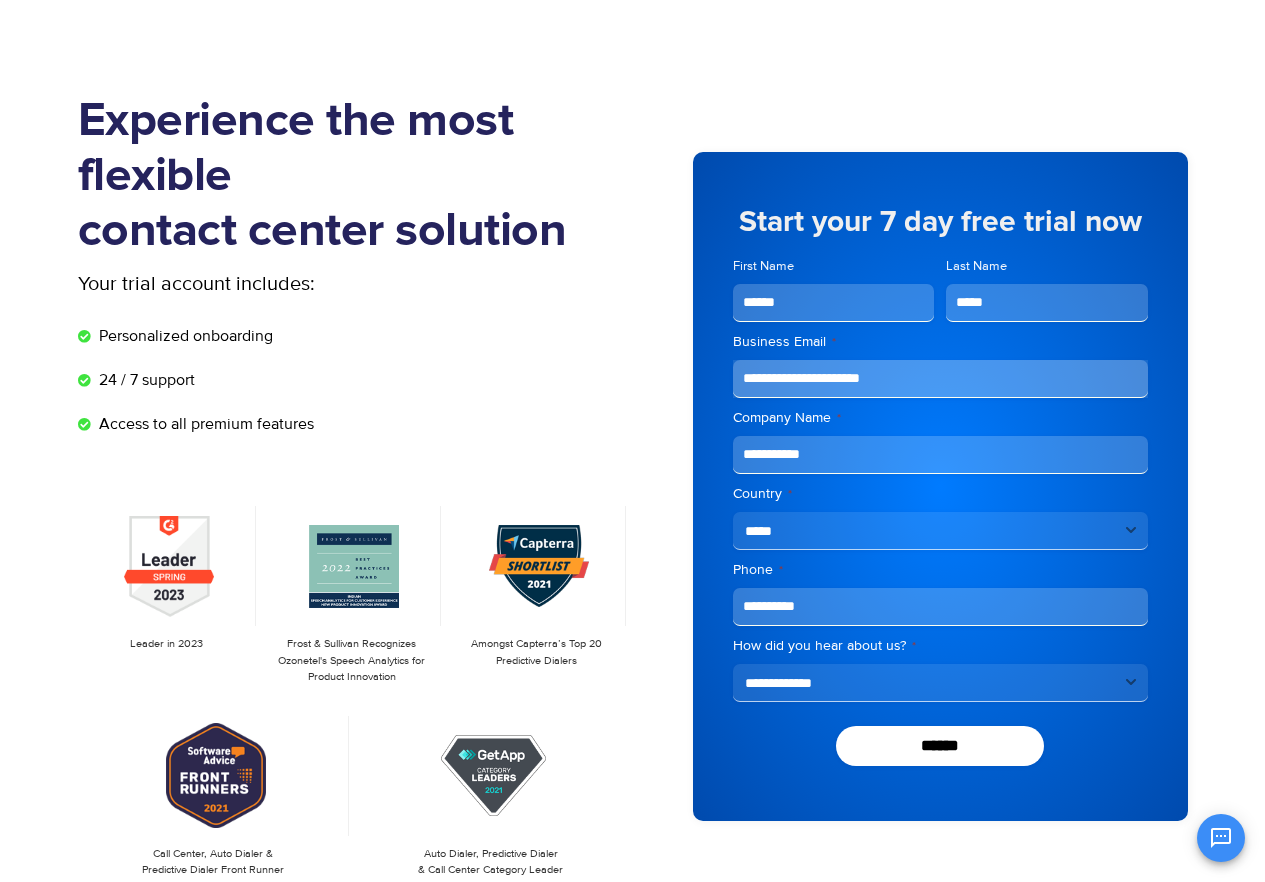 scroll, scrollTop: 0, scrollLeft: 0, axis: both 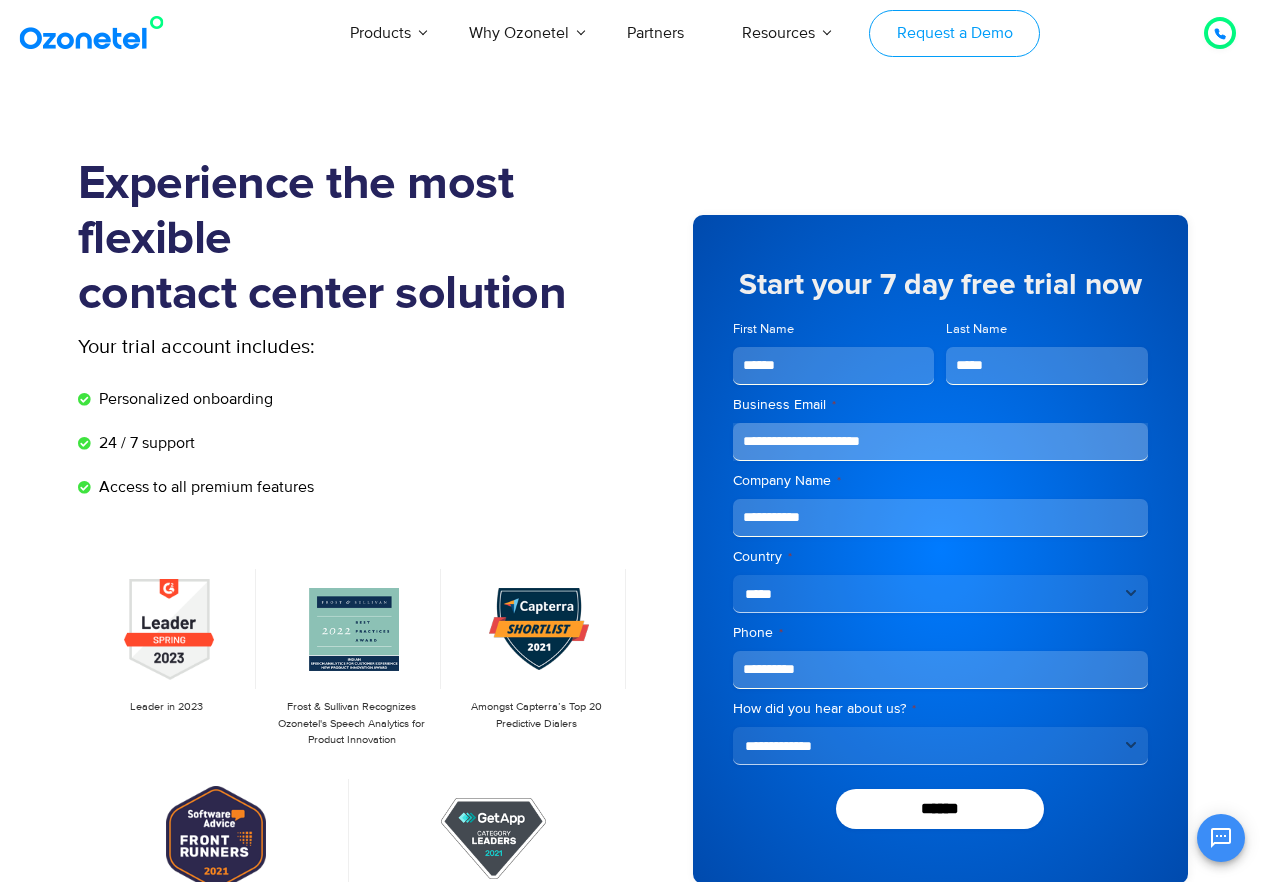 click on "••••••• • ••••" at bounding box center (865, 33) 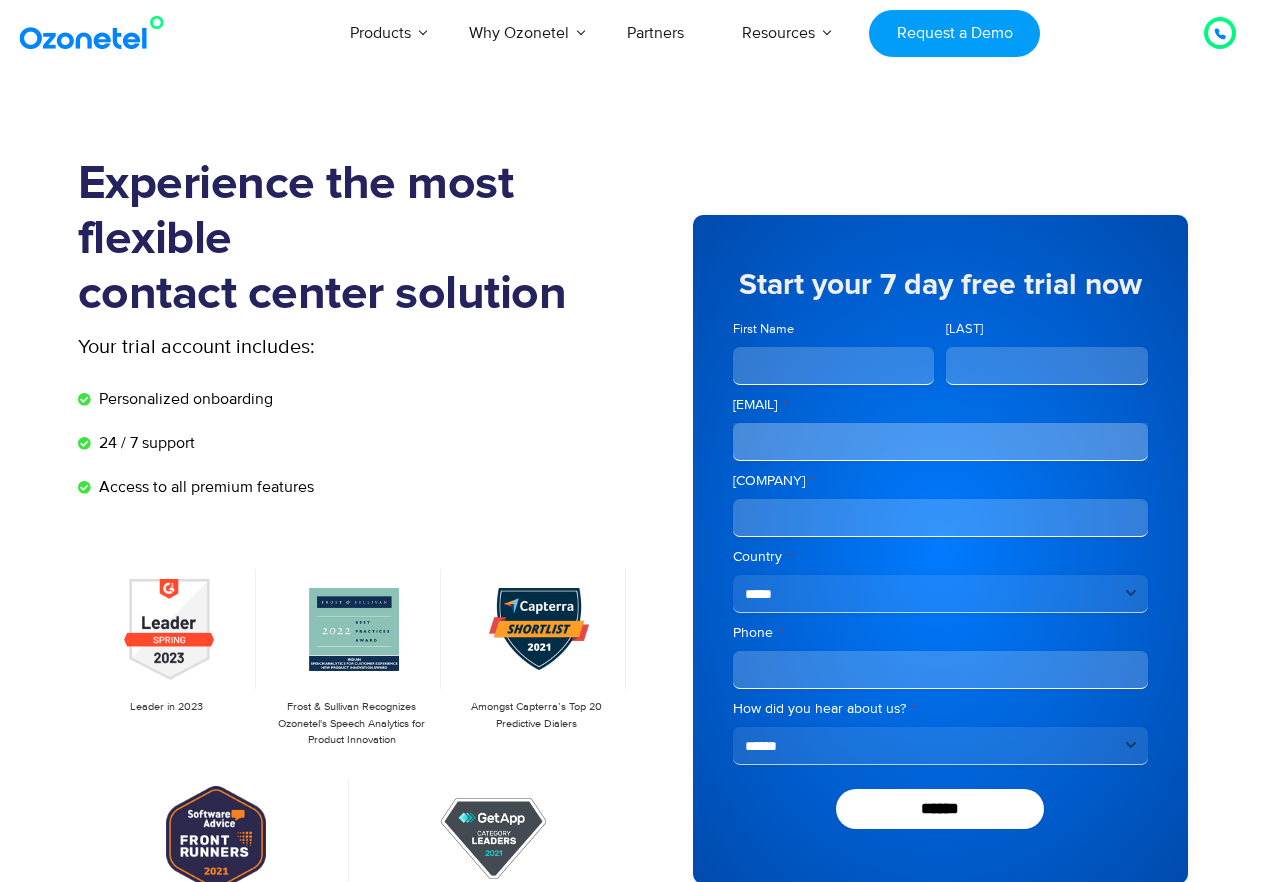 scroll, scrollTop: 0, scrollLeft: 0, axis: both 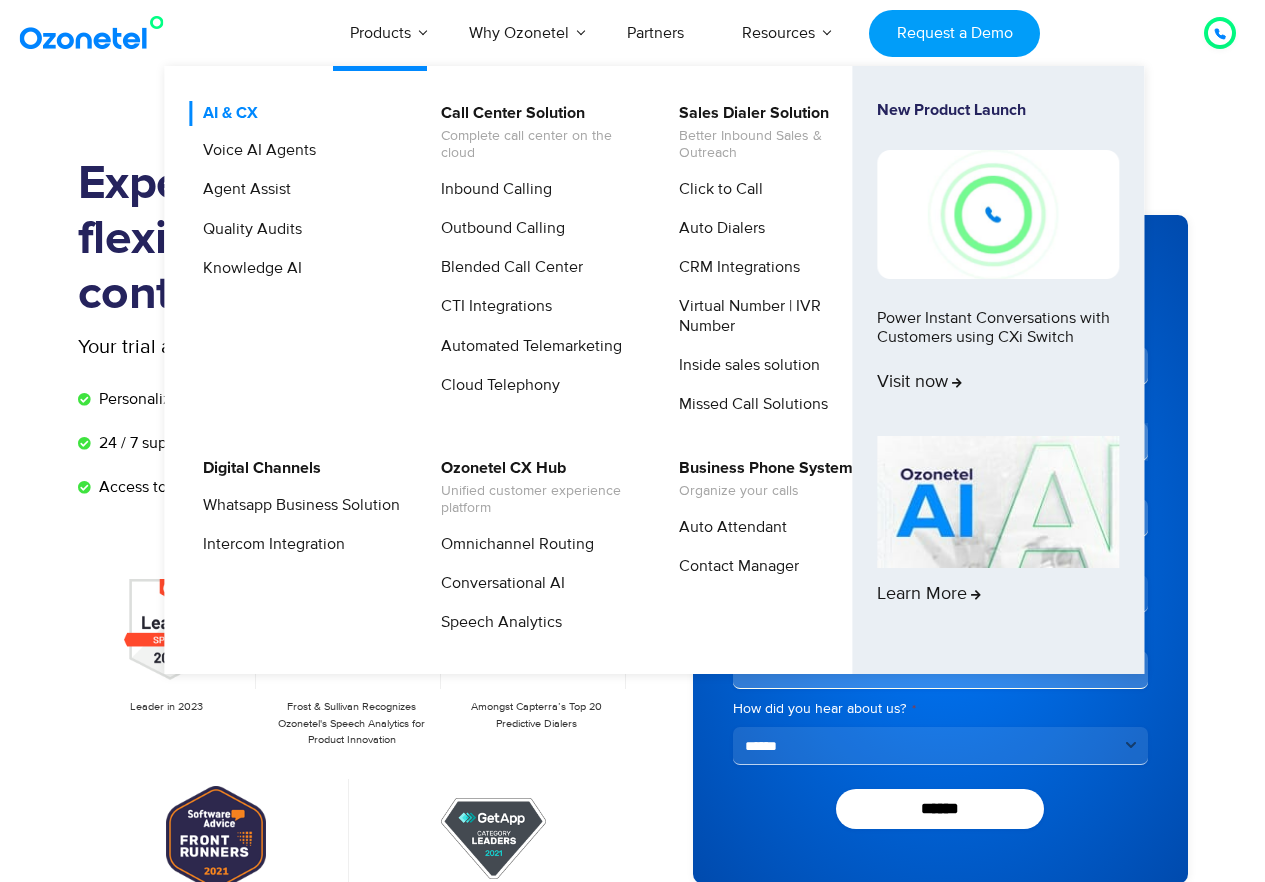 click on "AI & CX" at bounding box center [225, 113] 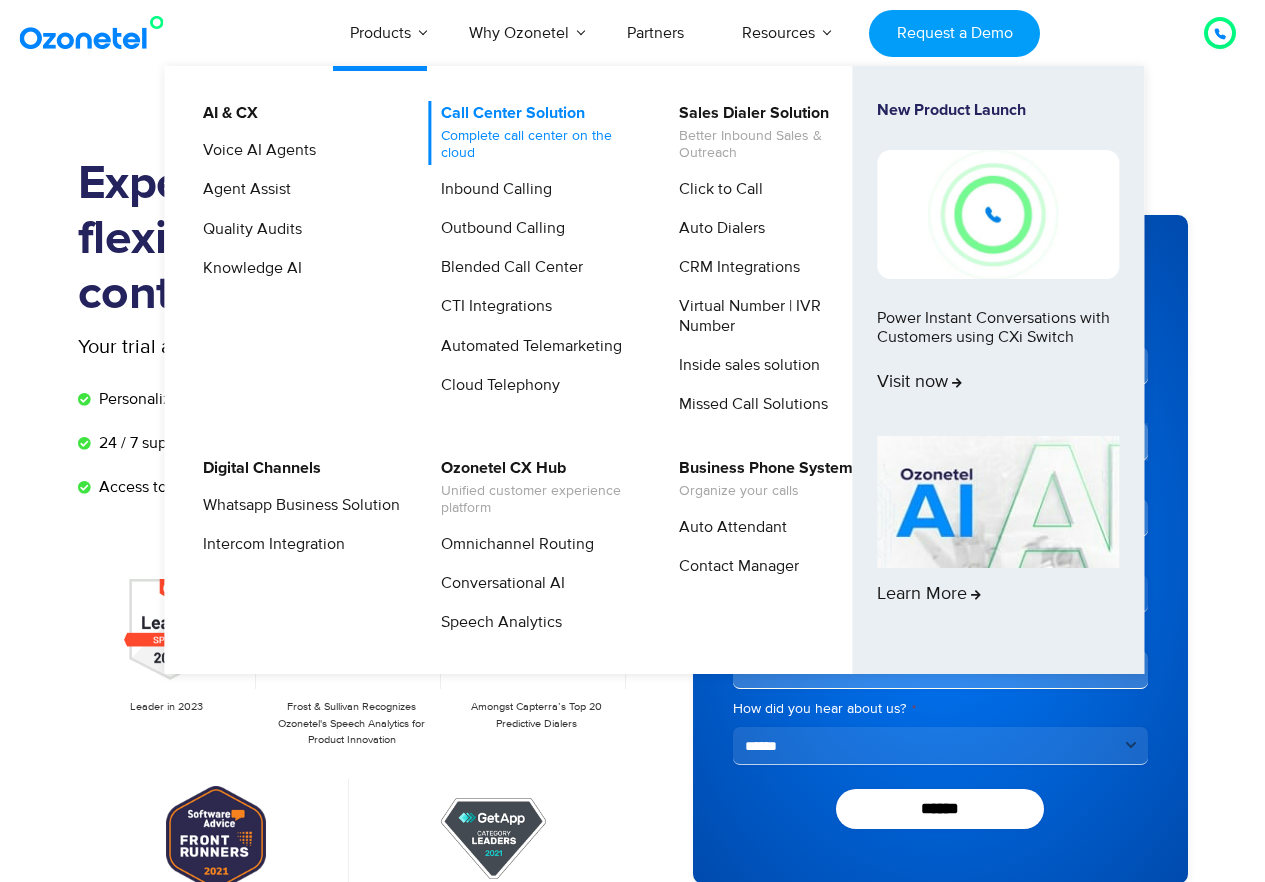 click on "Call Center Solution Complete call center on the cloud" at bounding box center (534, 133) 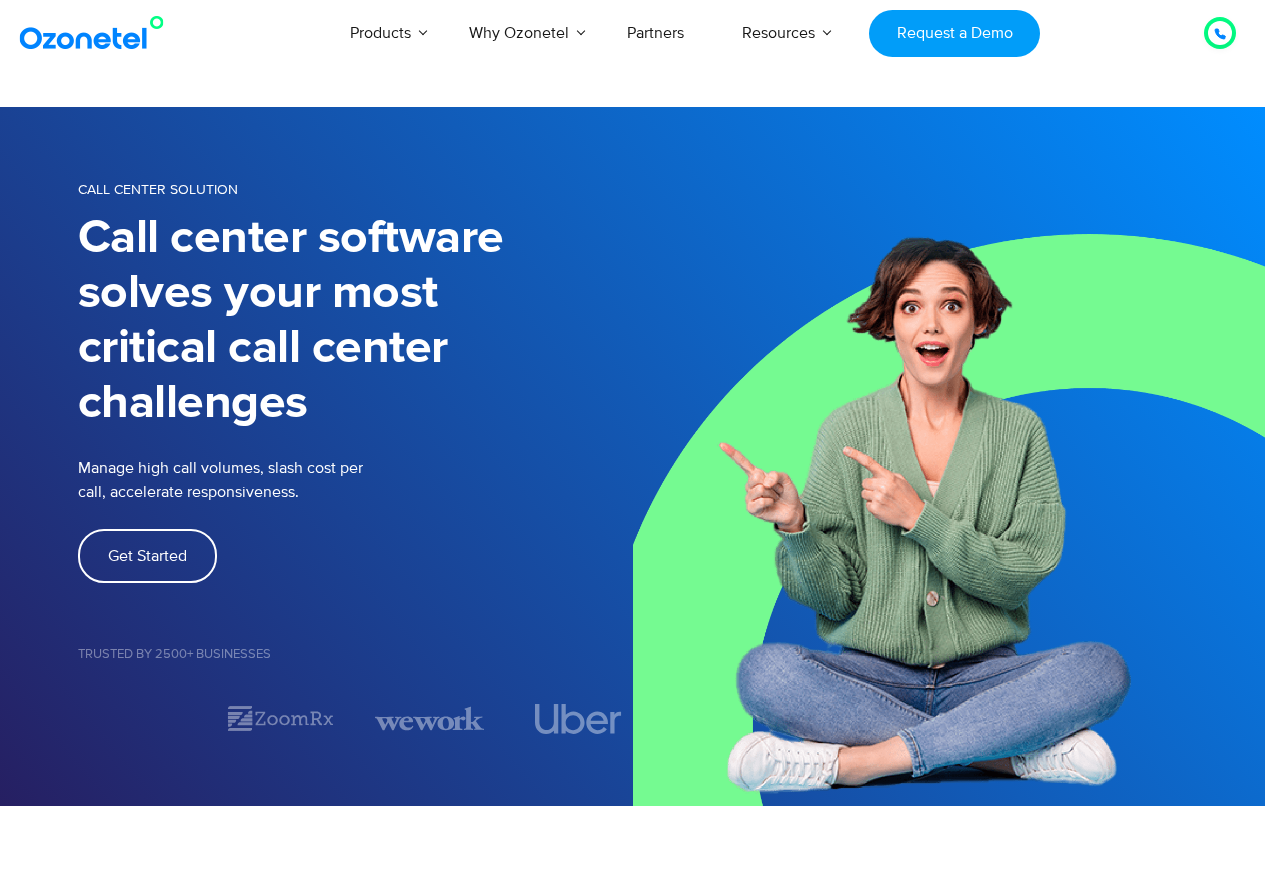 scroll, scrollTop: 0, scrollLeft: 0, axis: both 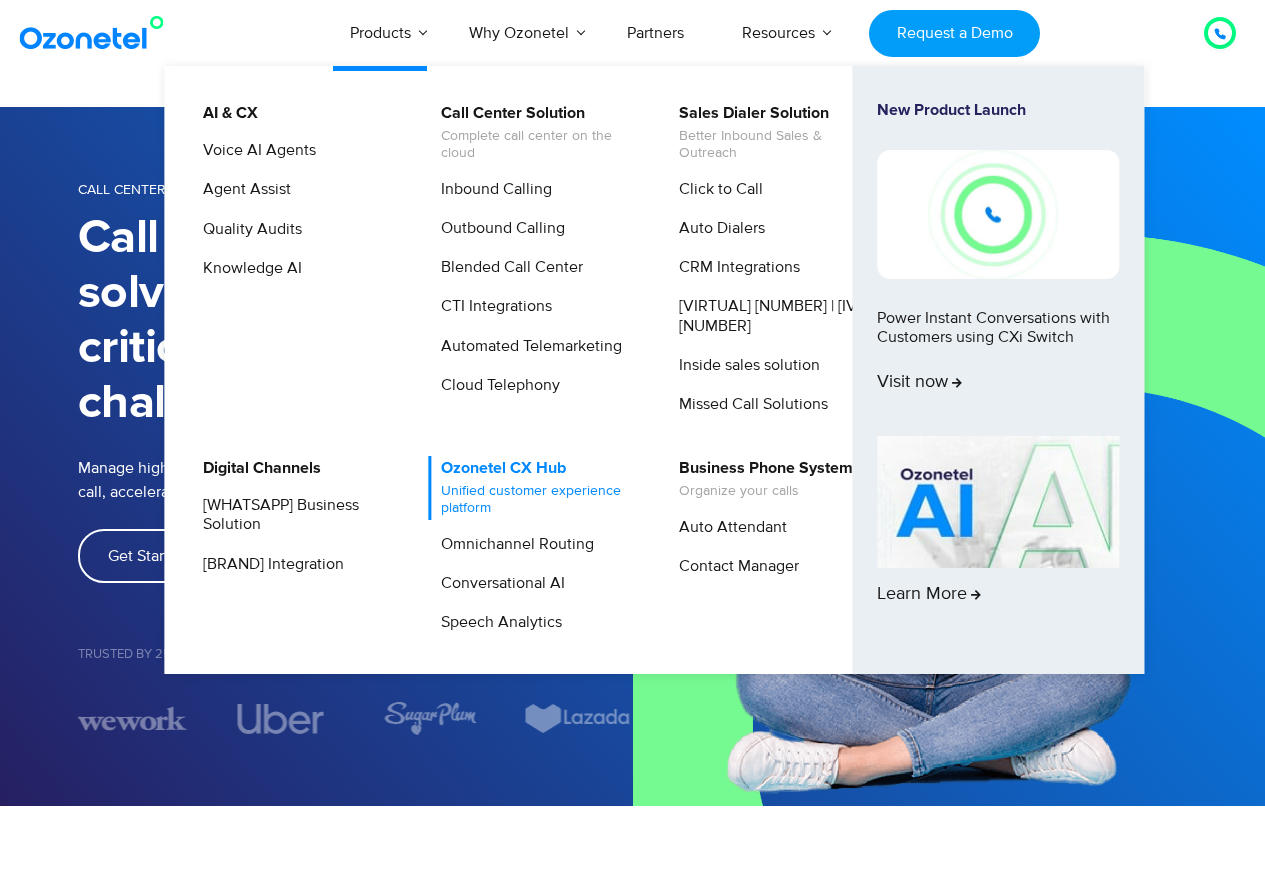 click on "Unified customer experience platform" at bounding box center (539, 500) 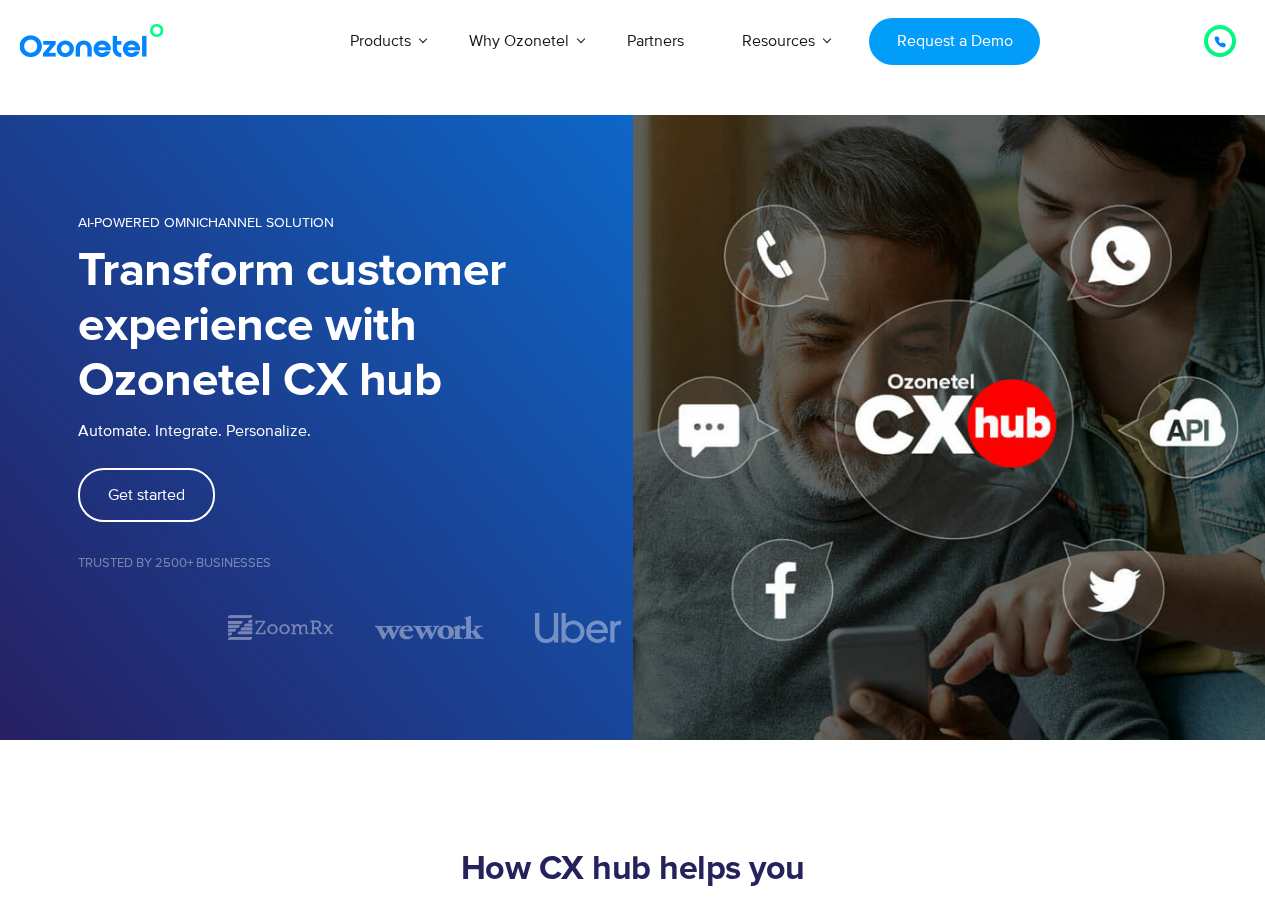 scroll, scrollTop: 354, scrollLeft: 0, axis: vertical 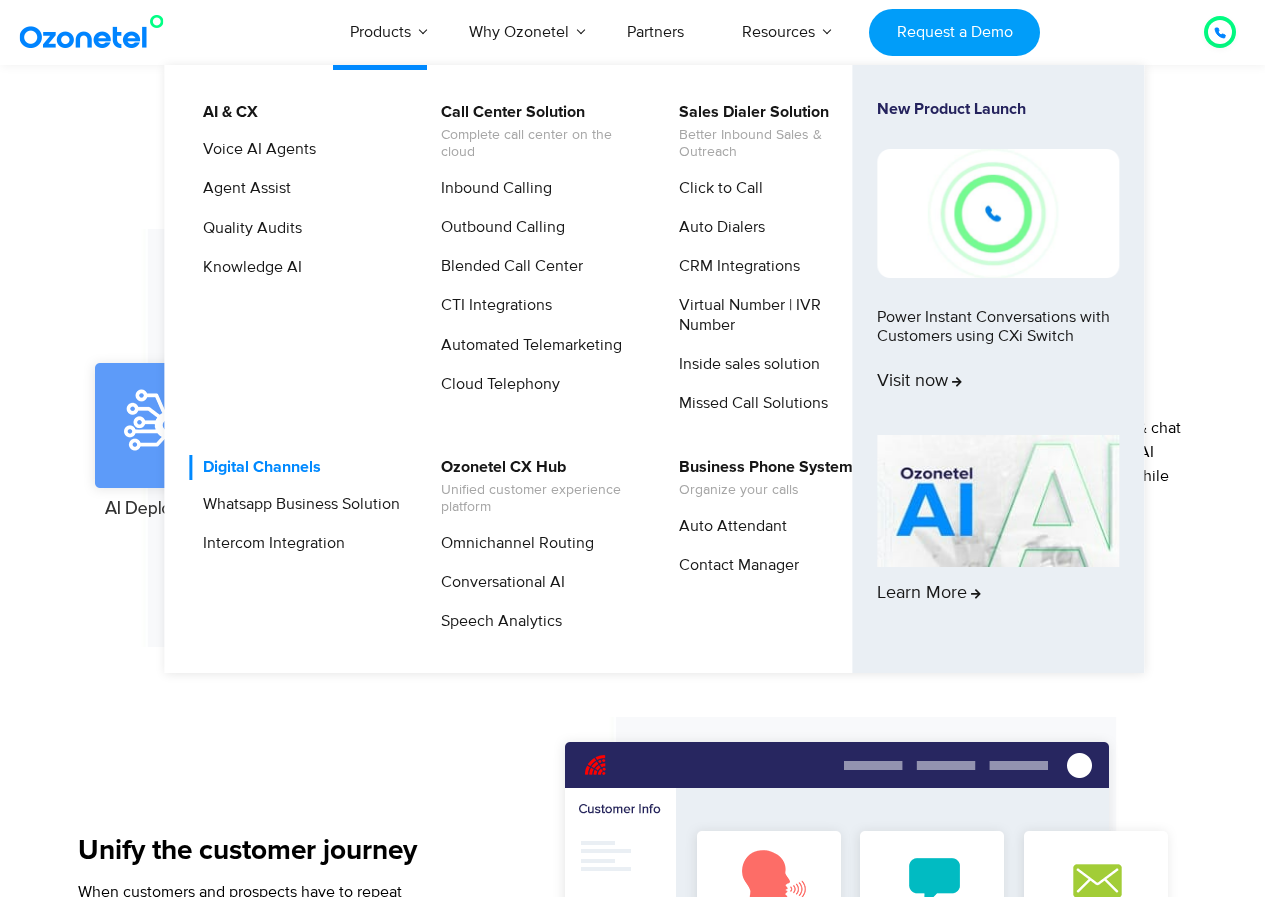 click on "Digital Channels" at bounding box center (257, 467) 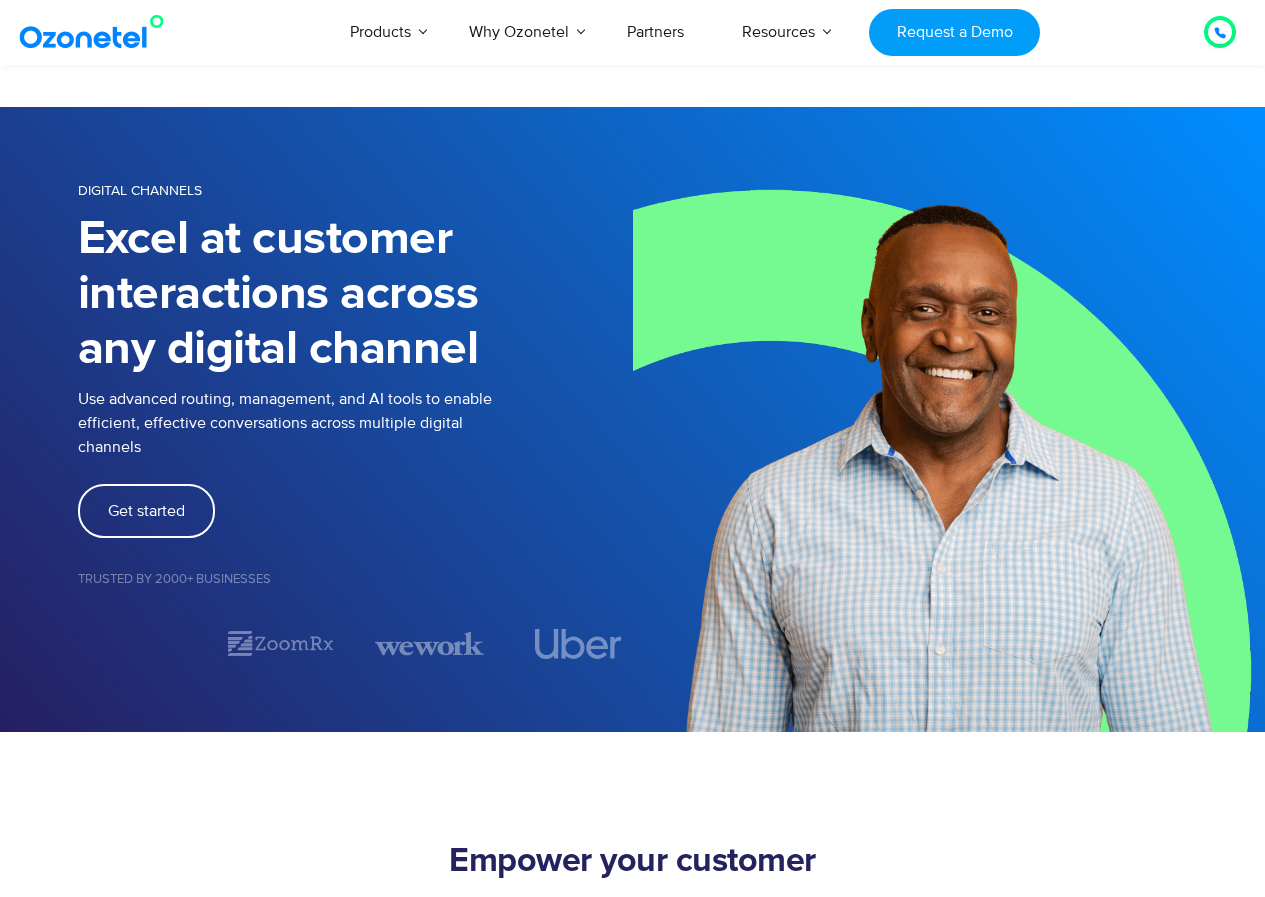 scroll, scrollTop: 600, scrollLeft: 0, axis: vertical 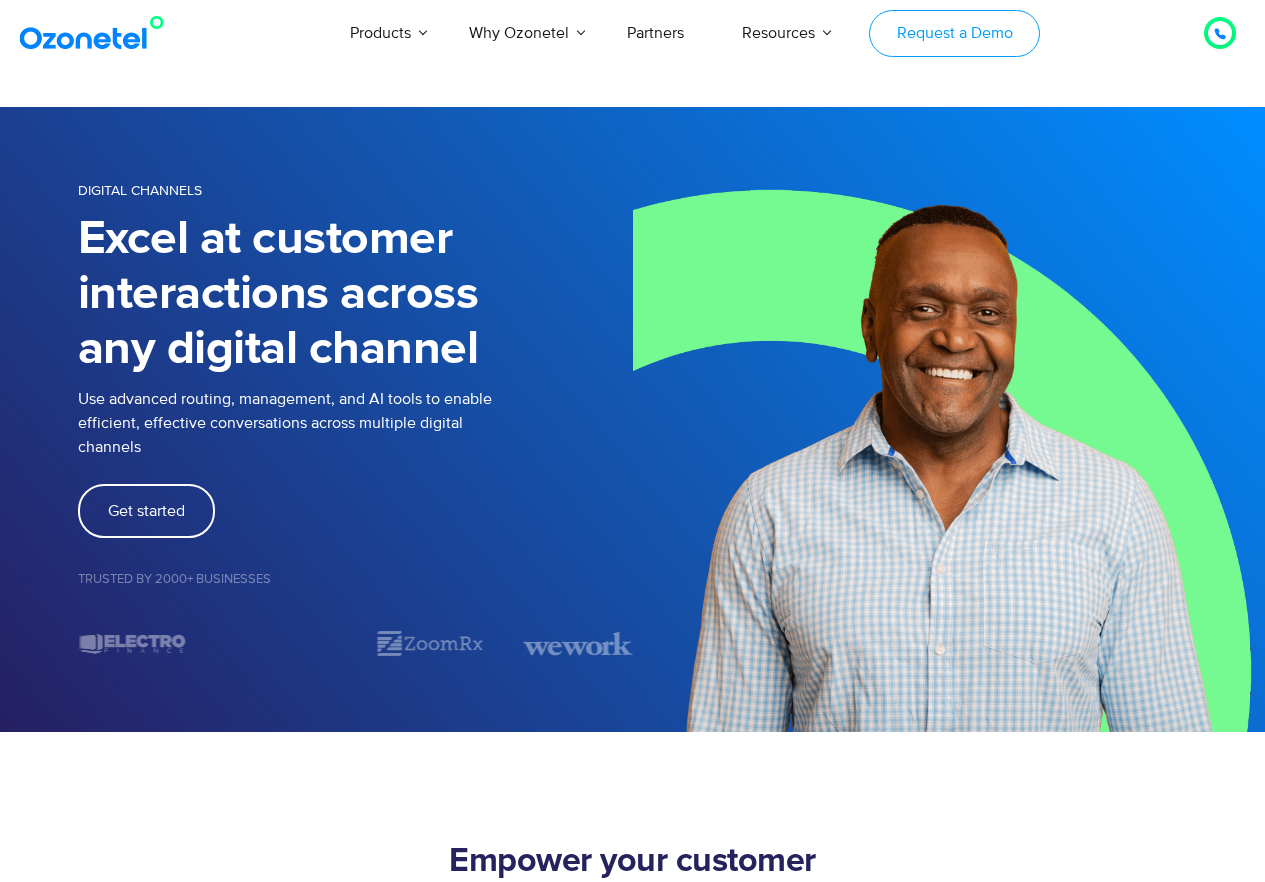click on "Request a Demo" at bounding box center (954, 33) 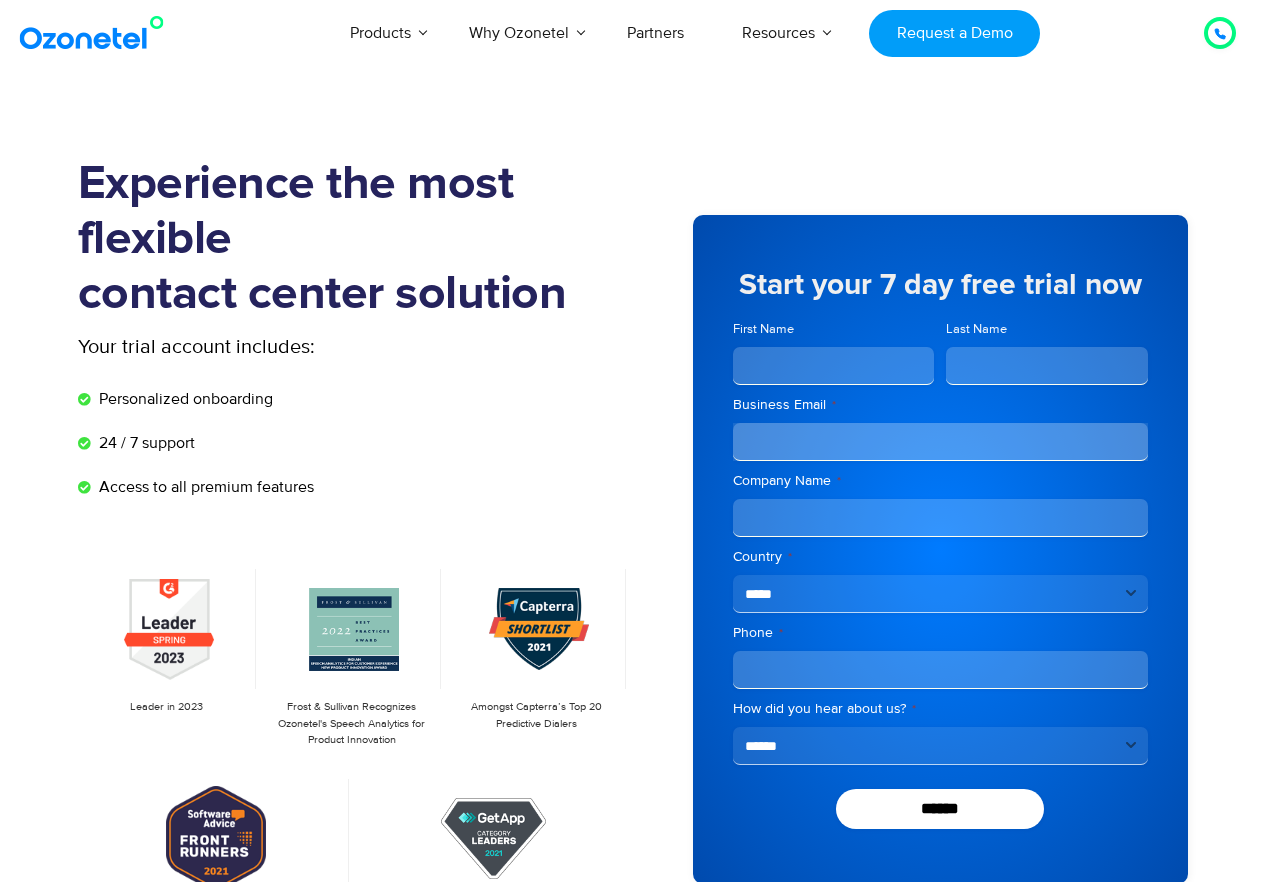scroll, scrollTop: 0, scrollLeft: 0, axis: both 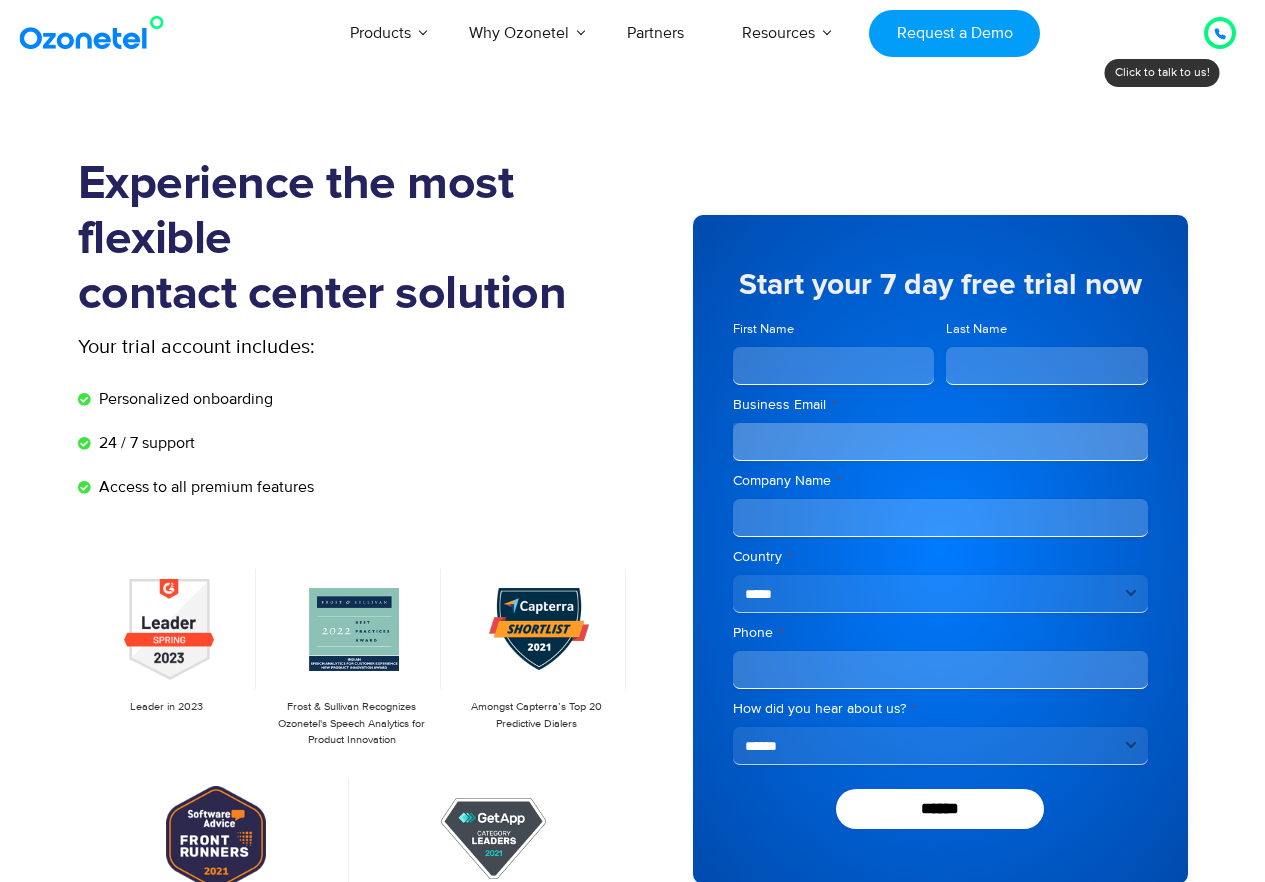 click on "First Name" at bounding box center [834, 366] 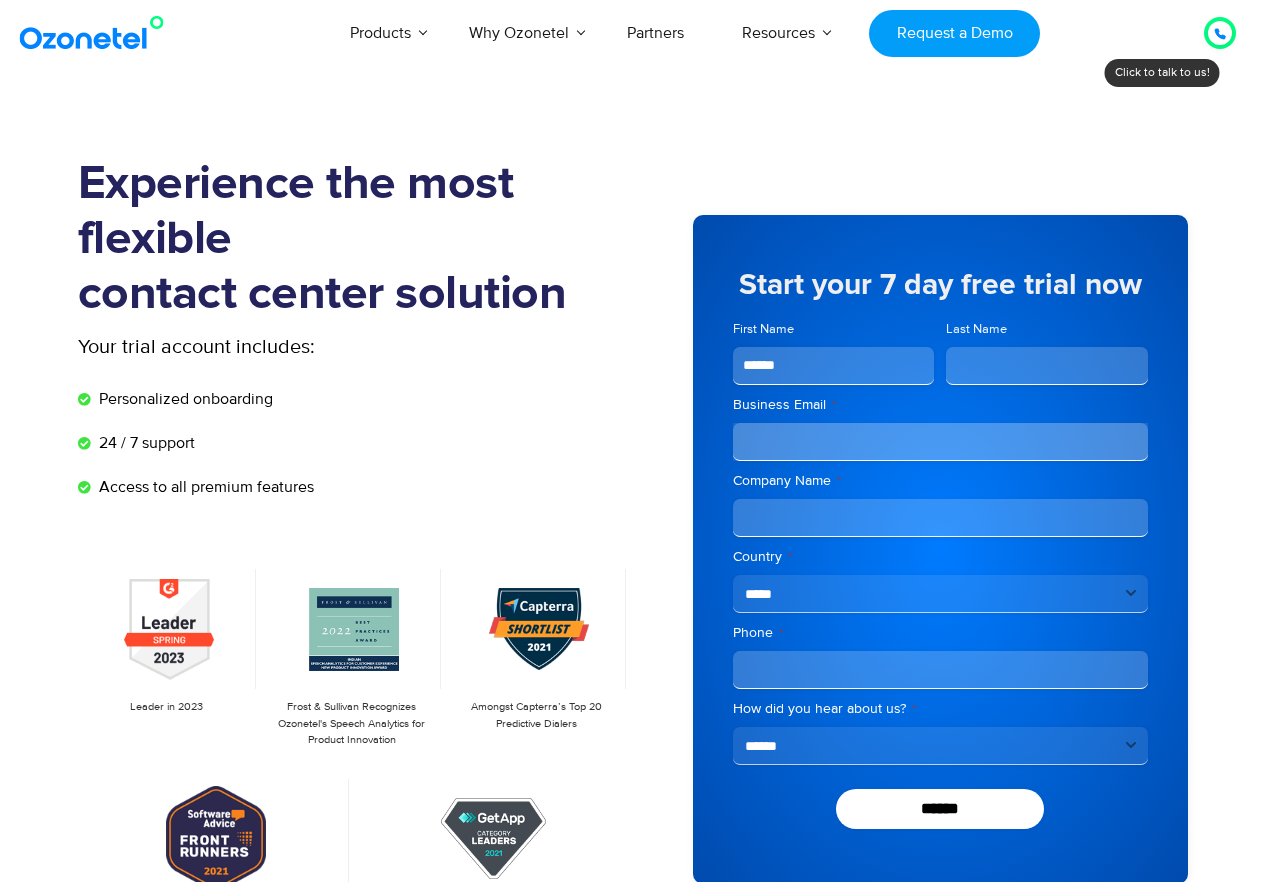 type on "******" 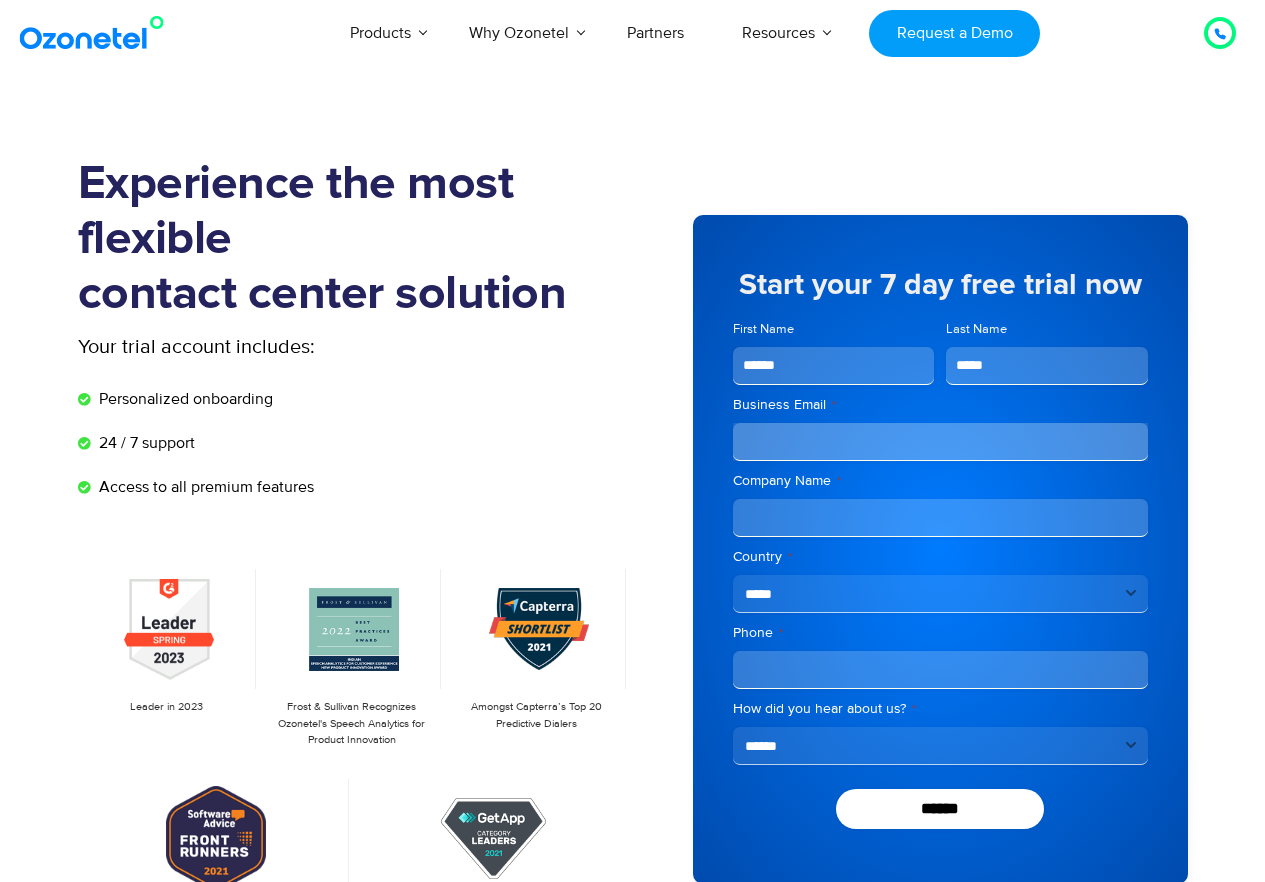 type on "*****" 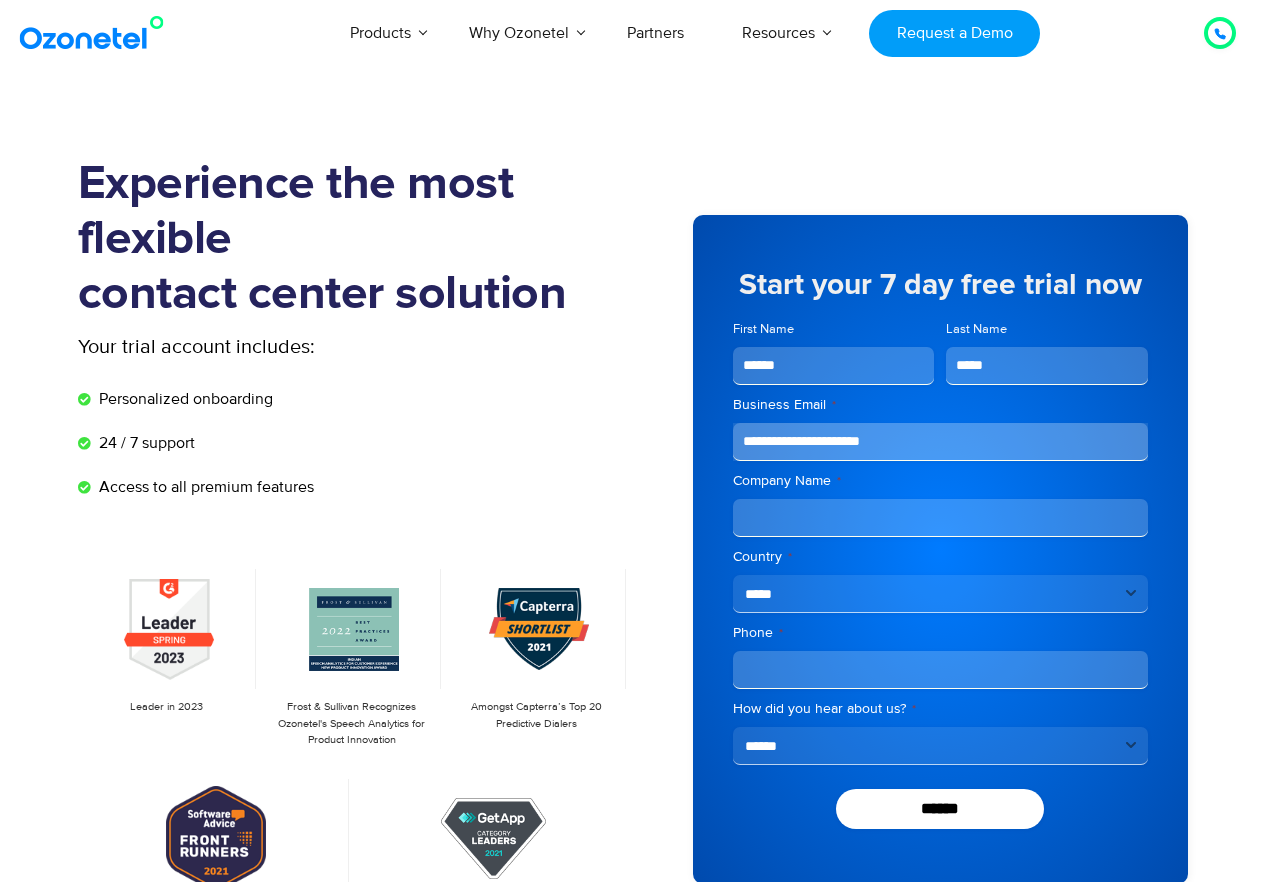 type on "**********" 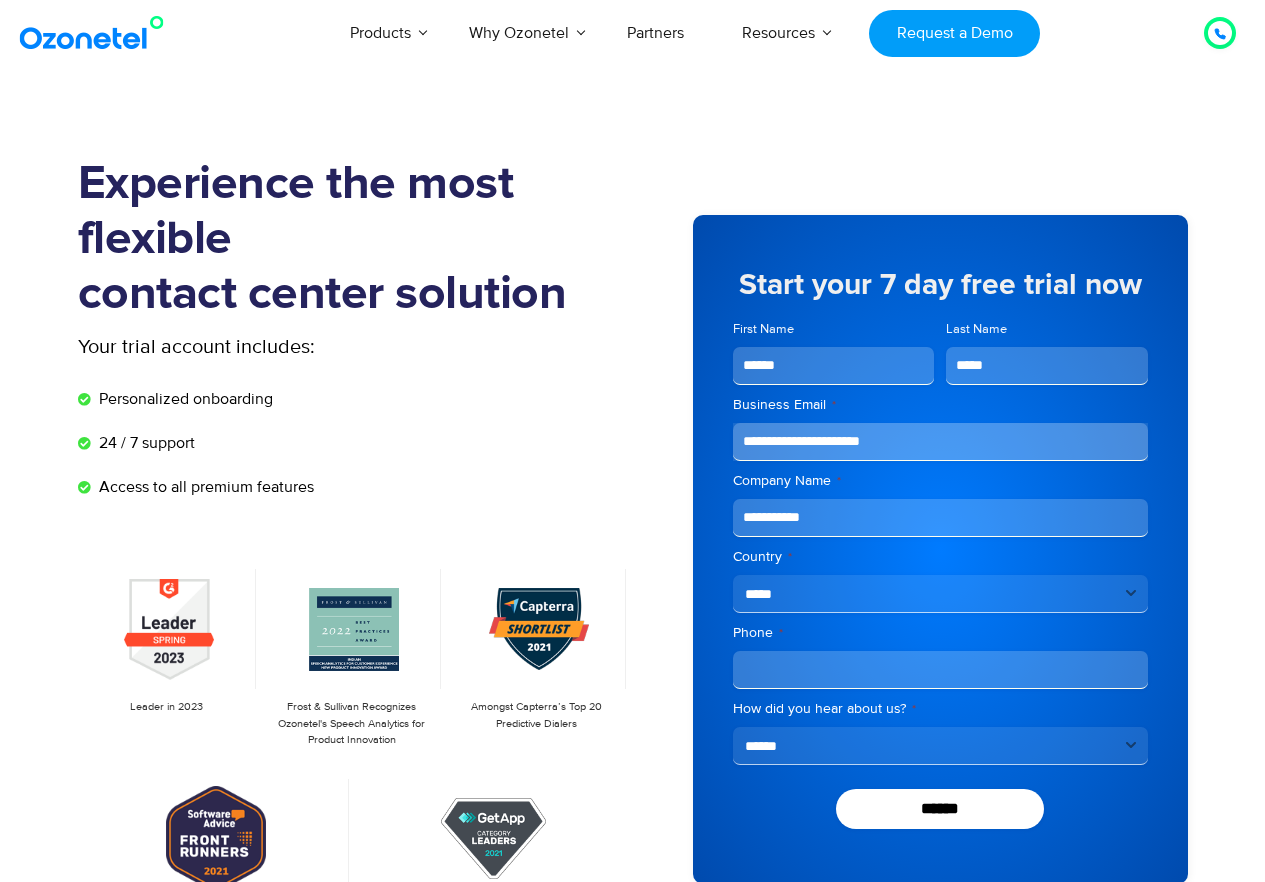 type on "**********" 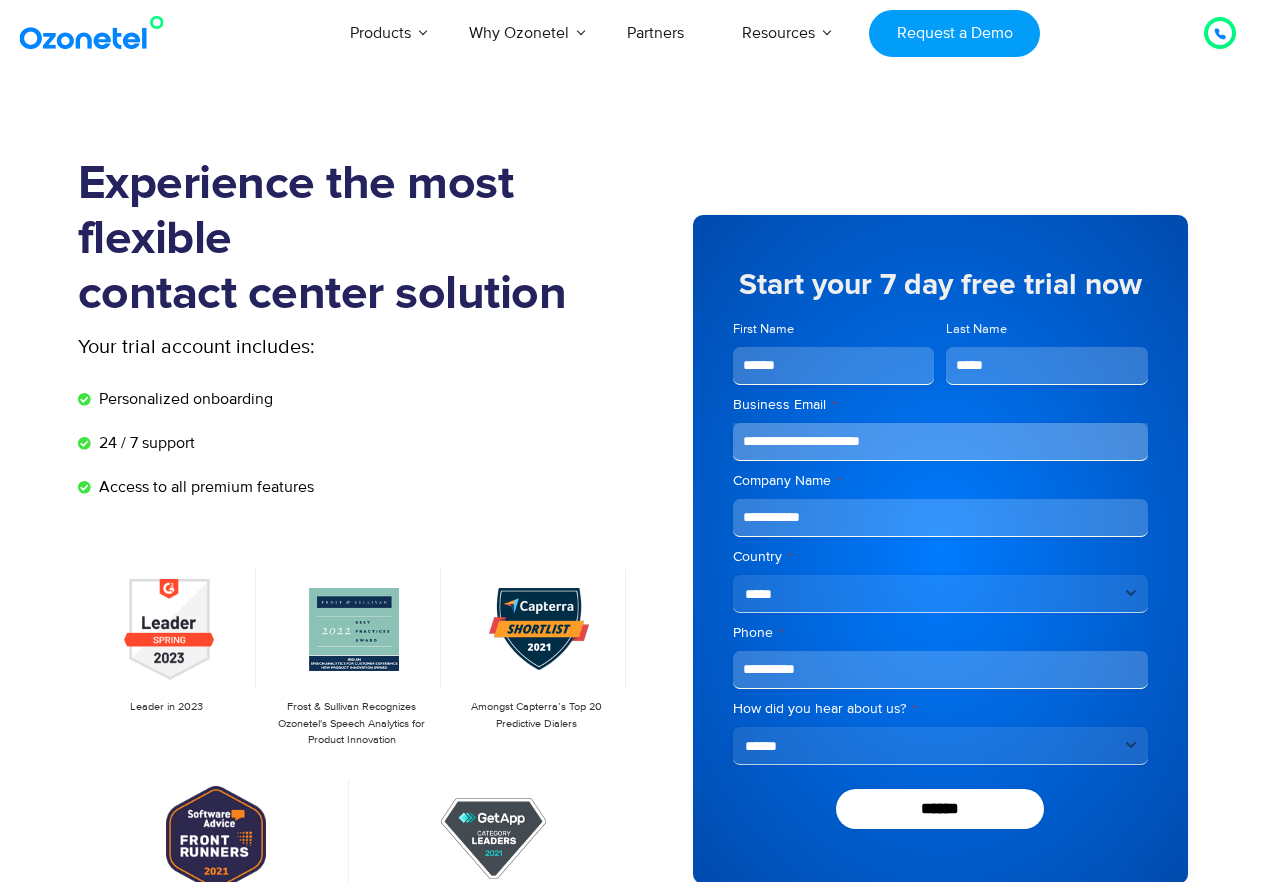 type on "**********" 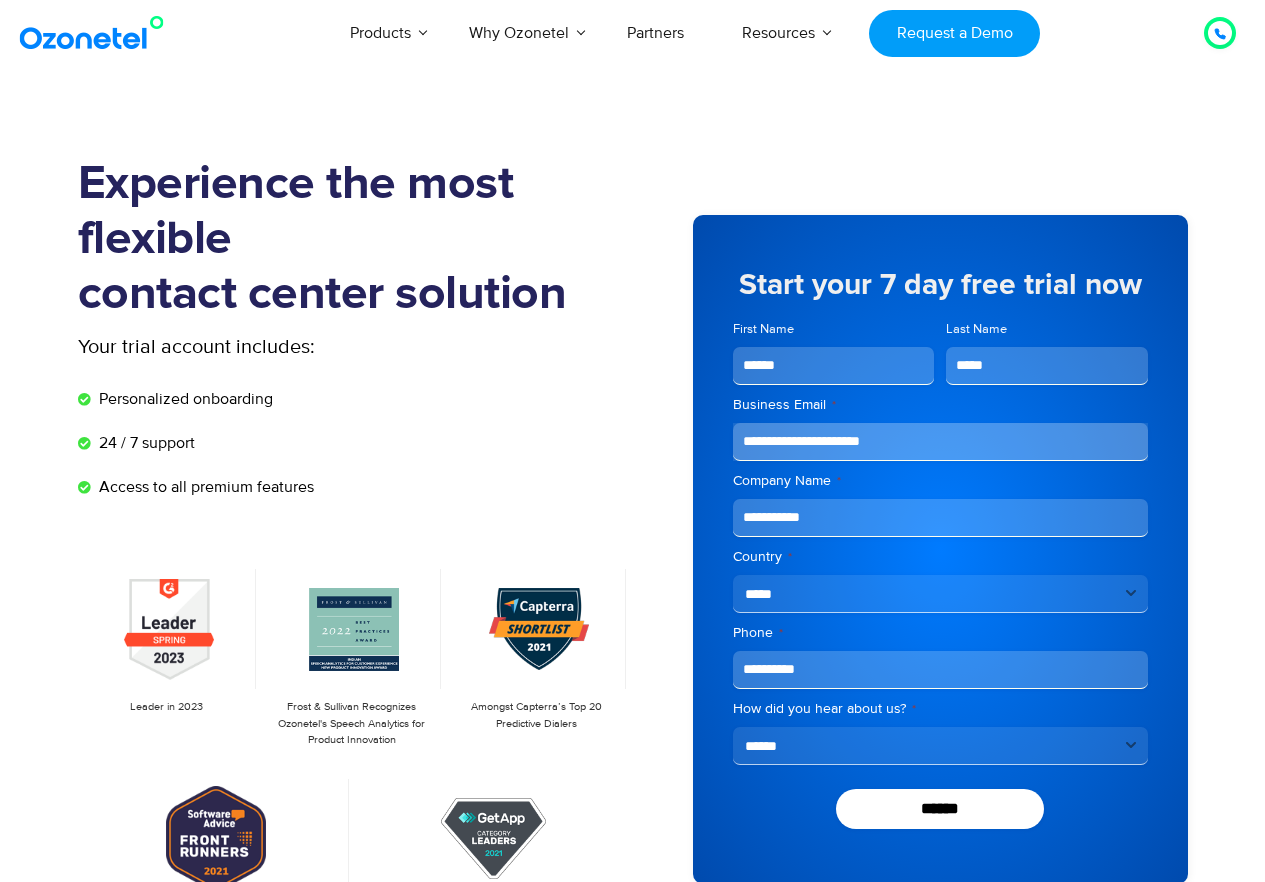 click on "••••••" at bounding box center (940, 809) 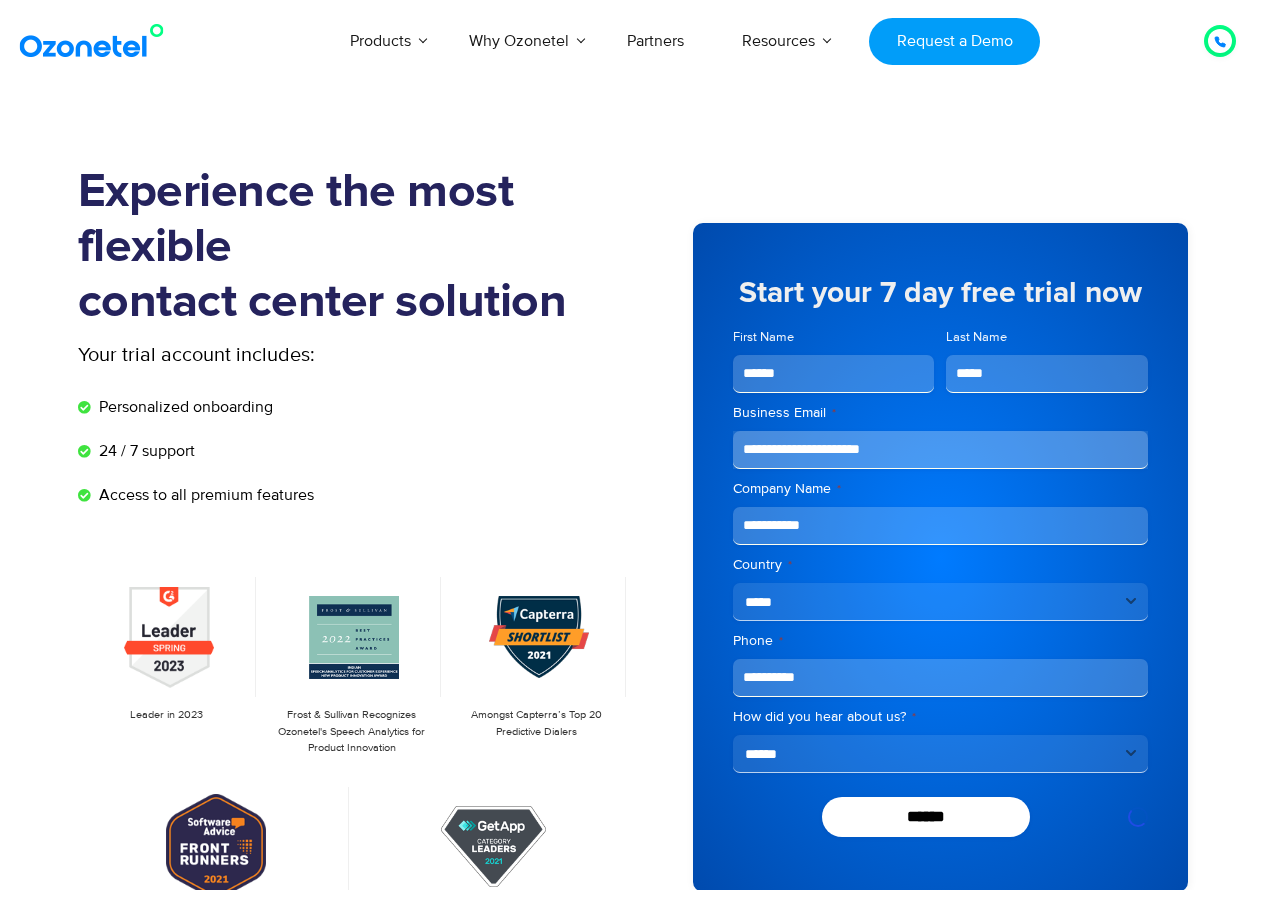 scroll, scrollTop: 300, scrollLeft: 0, axis: vertical 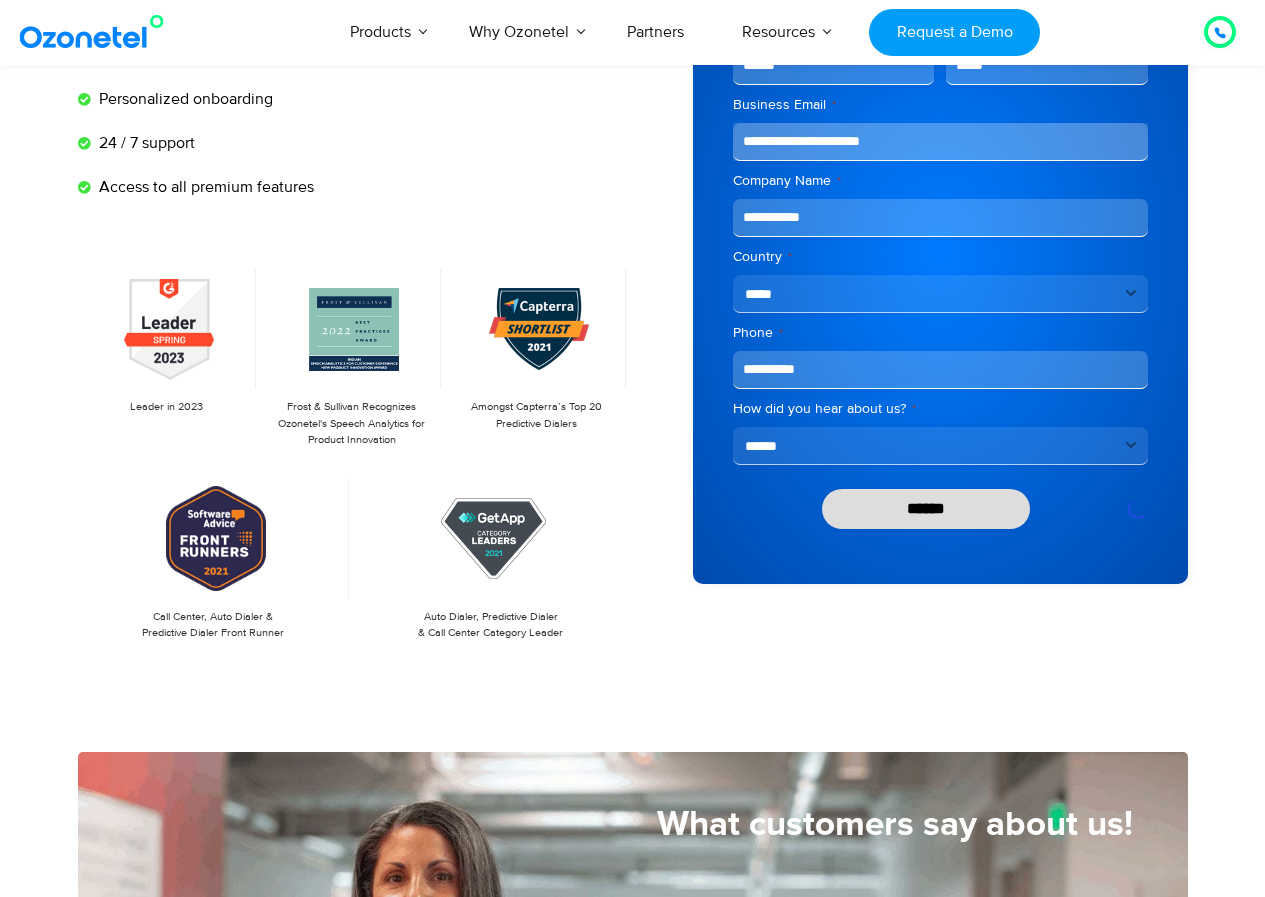 click on "••••••" at bounding box center [926, 509] 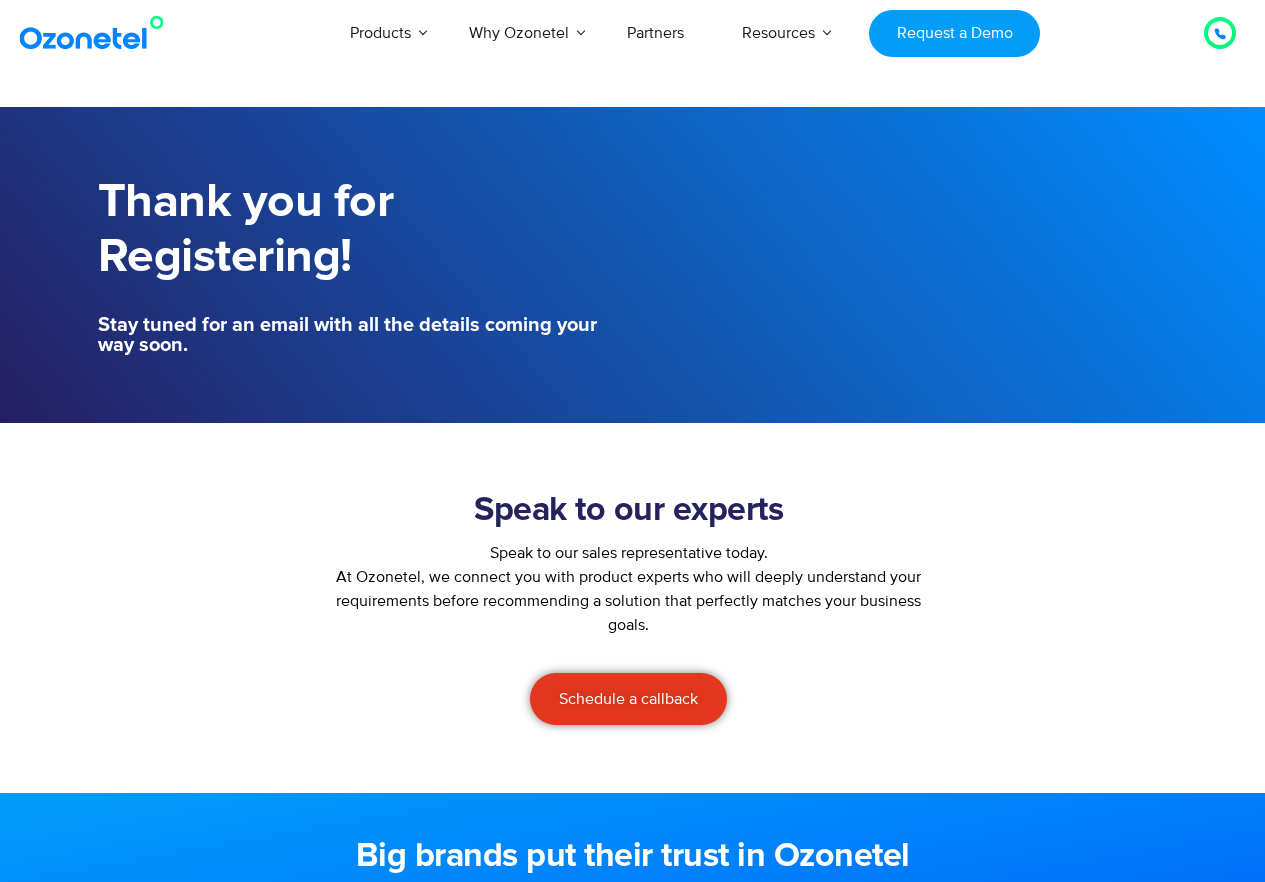 scroll, scrollTop: 0, scrollLeft: 0, axis: both 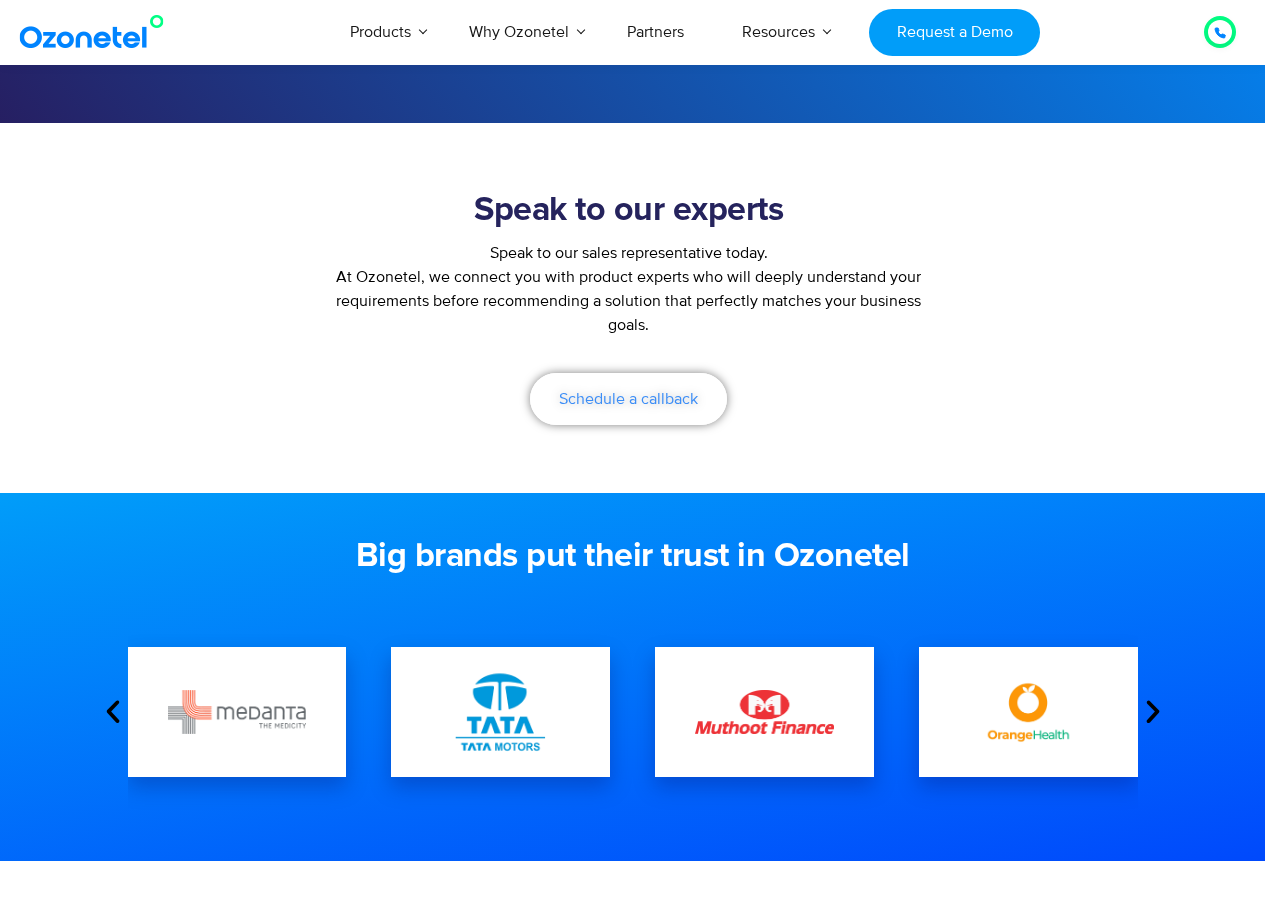 click on "Schedule a callback" at bounding box center [628, 399] 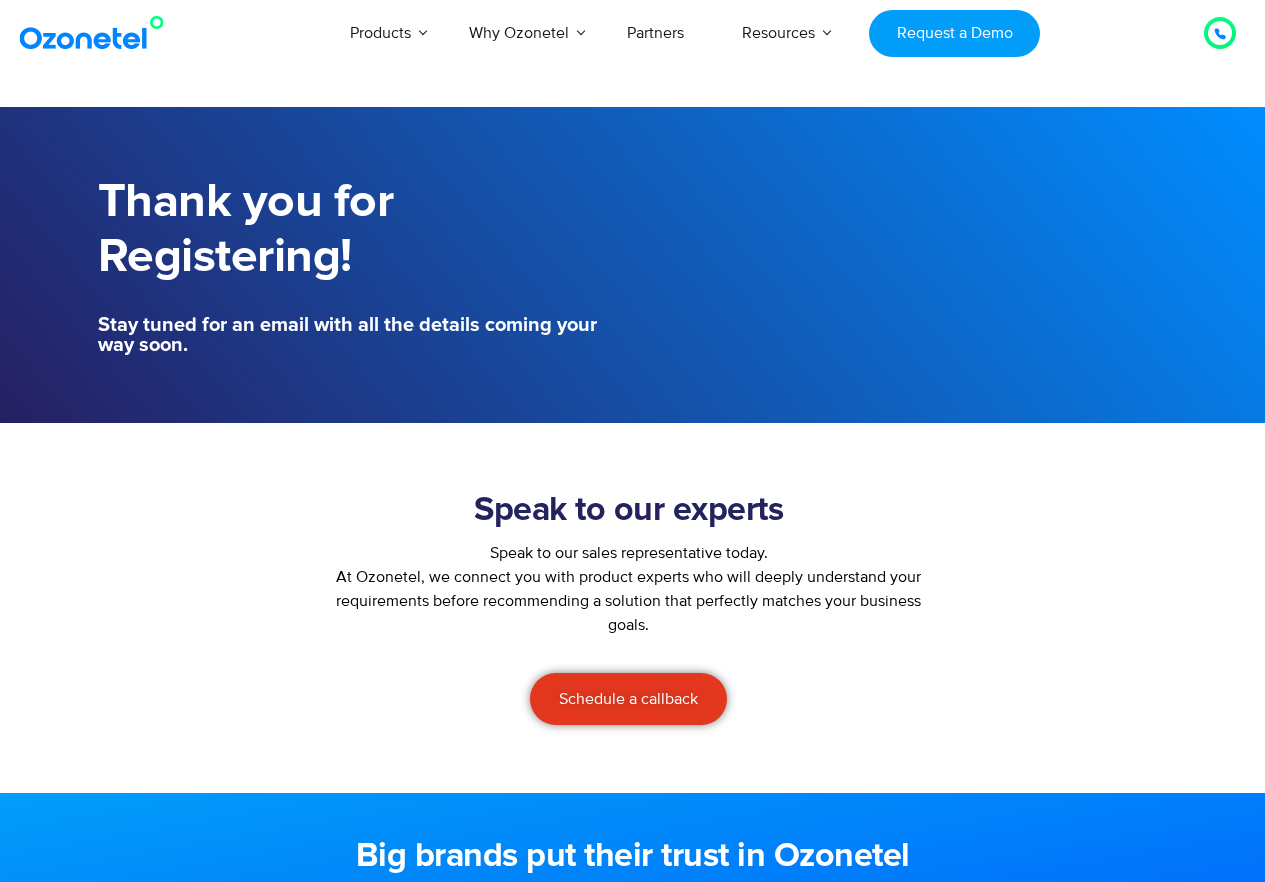 scroll, scrollTop: 100, scrollLeft: 0, axis: vertical 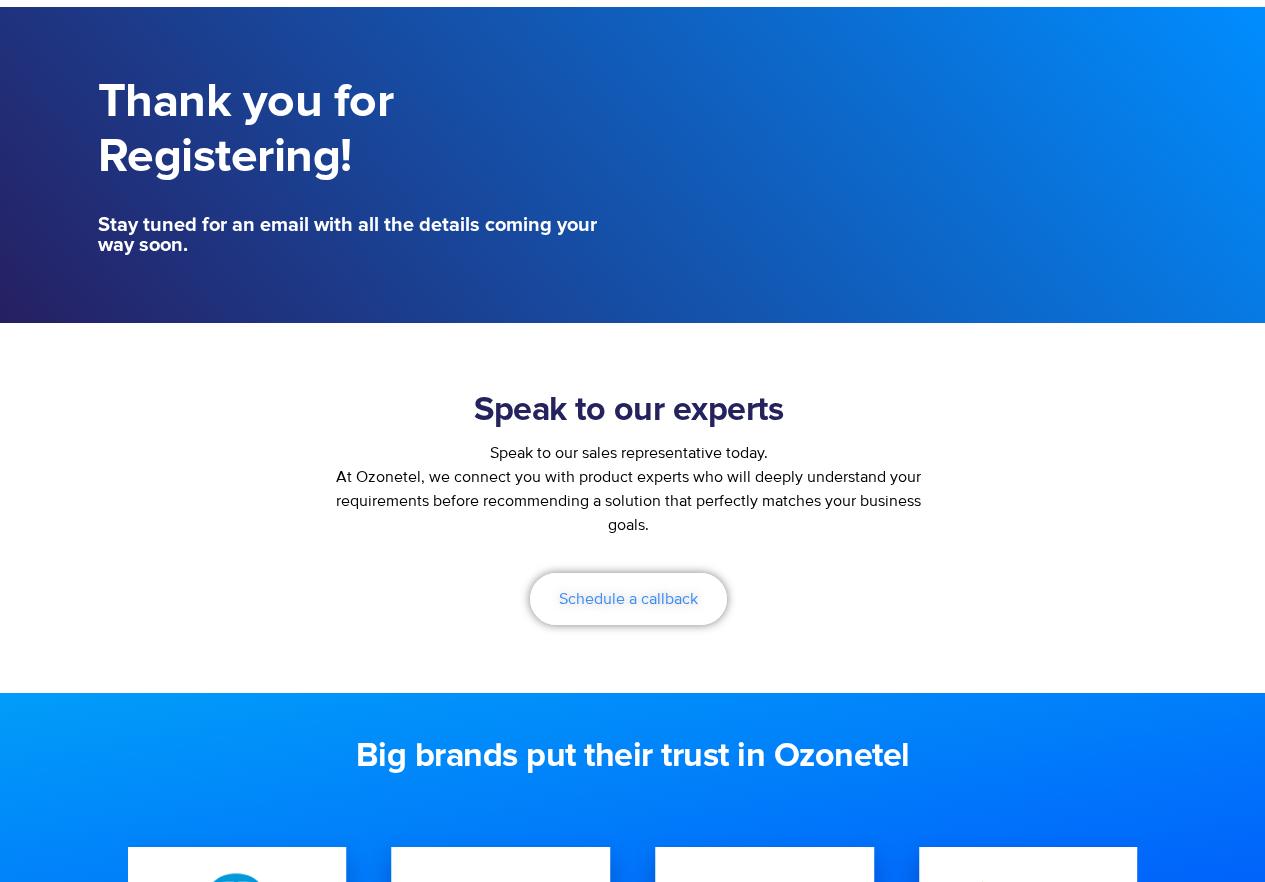 click on "Schedule a callback" at bounding box center [628, 599] 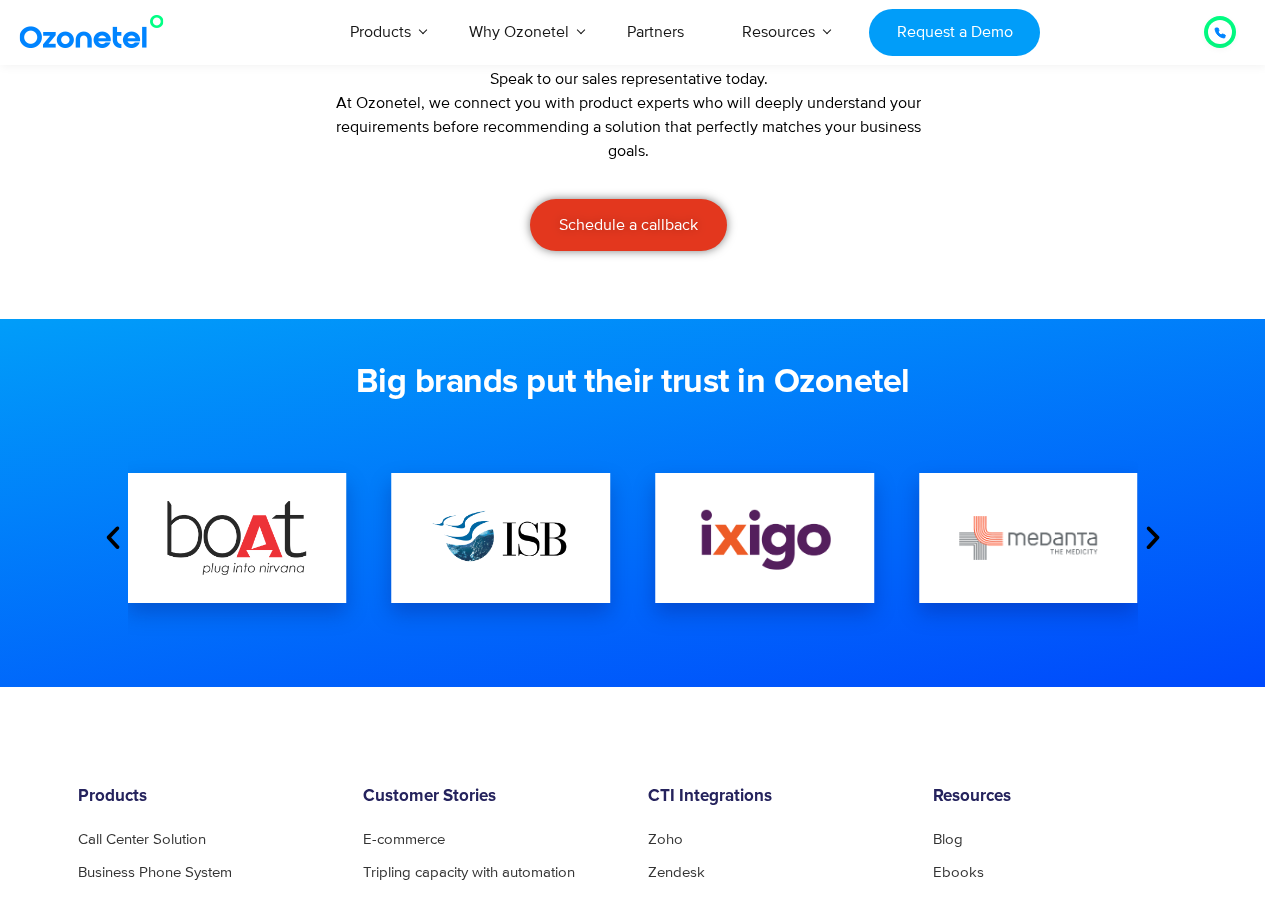 scroll, scrollTop: 600, scrollLeft: 0, axis: vertical 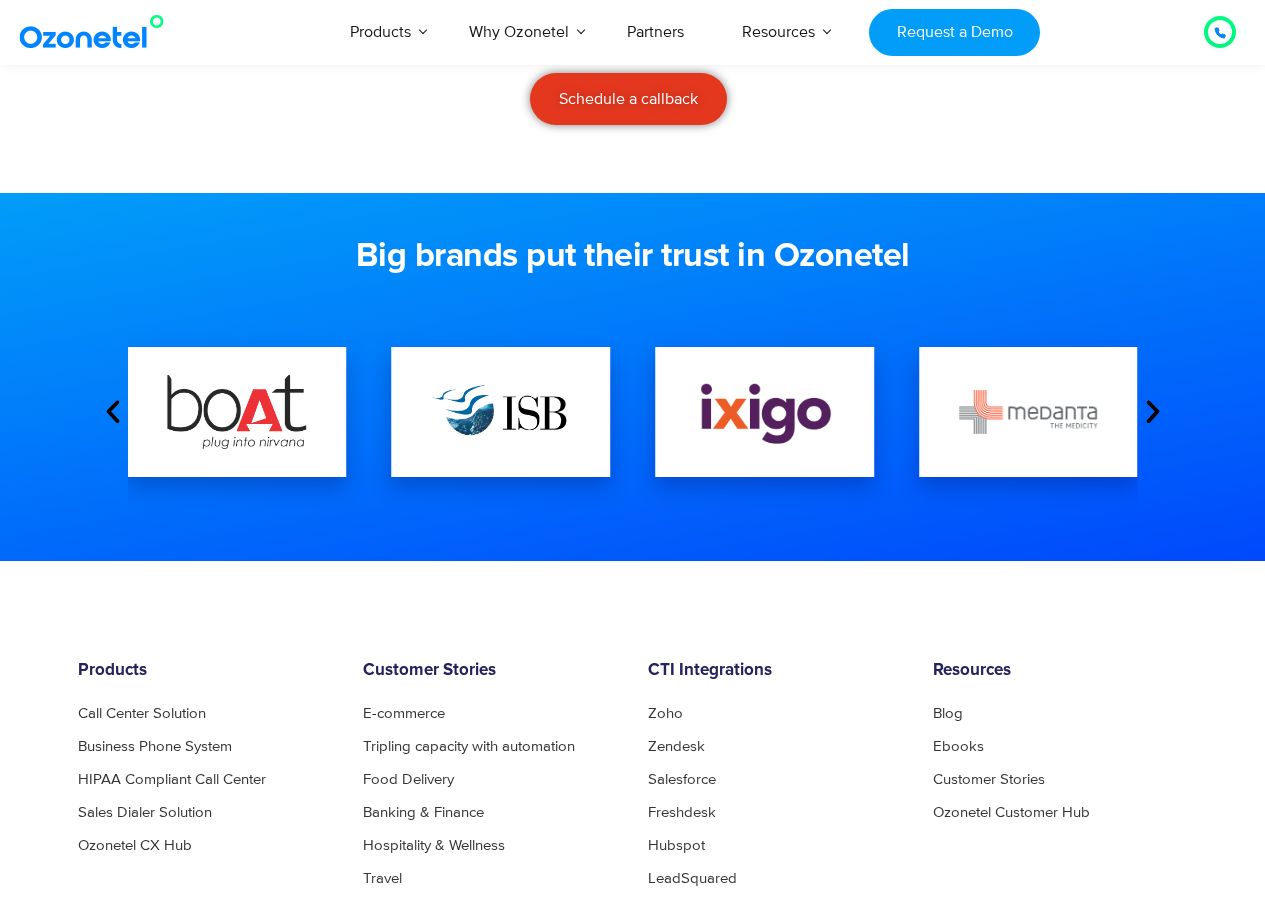 click at bounding box center (1153, 412) 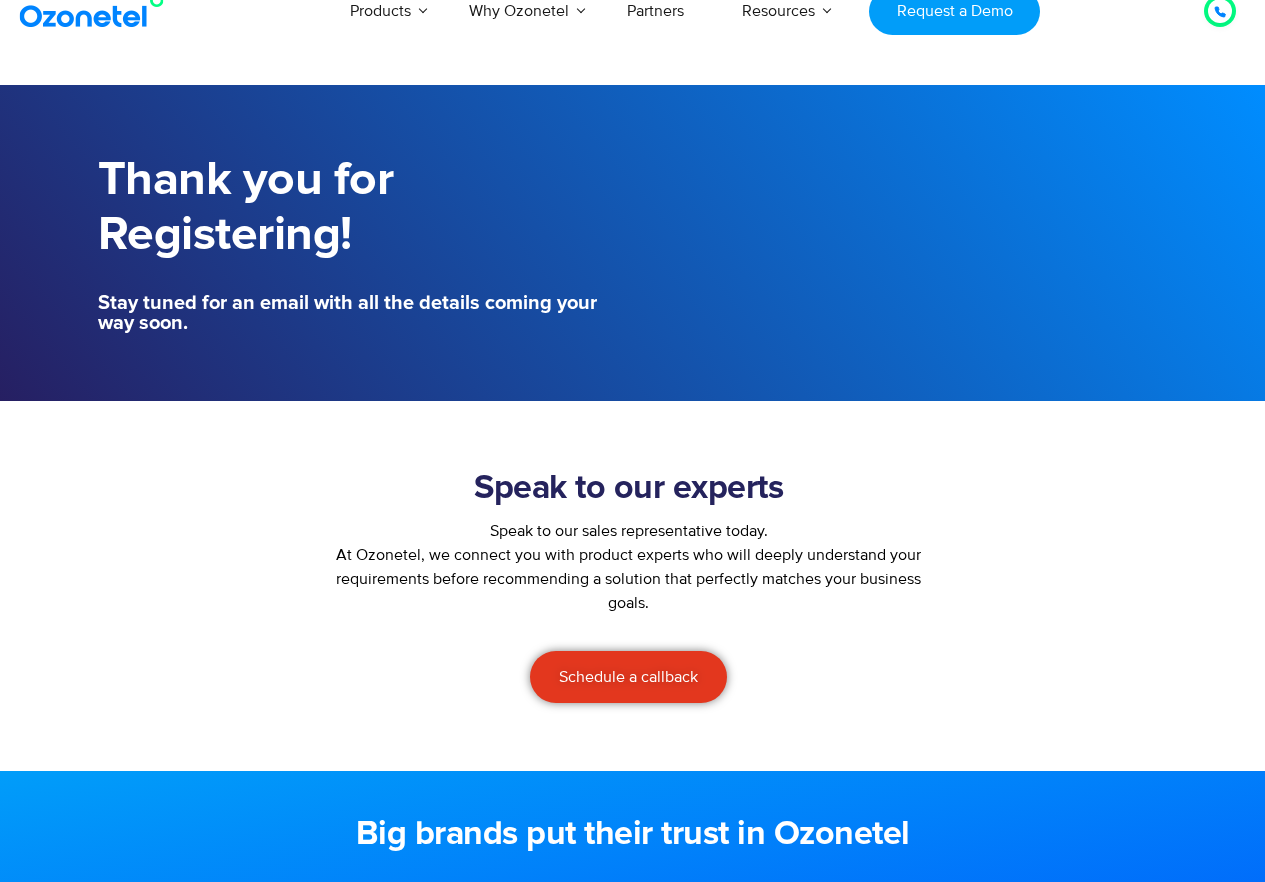 scroll, scrollTop: 0, scrollLeft: 0, axis: both 